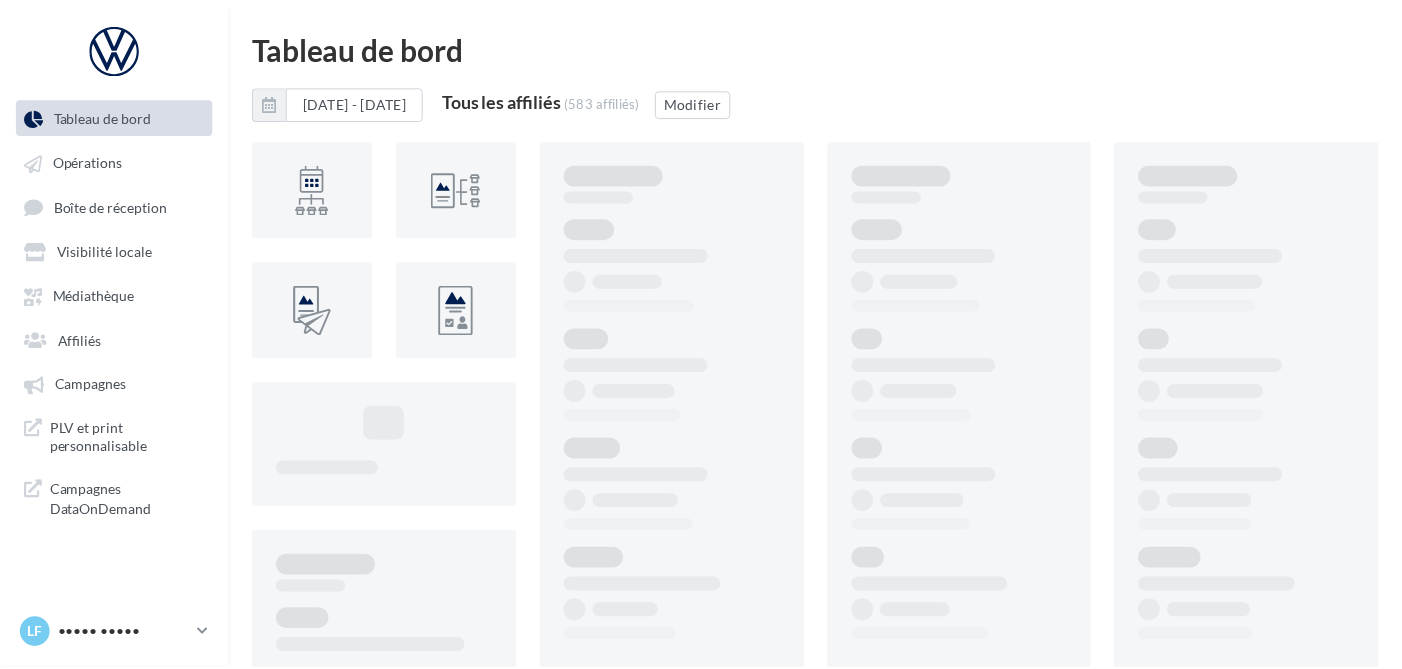 scroll, scrollTop: 0, scrollLeft: 0, axis: both 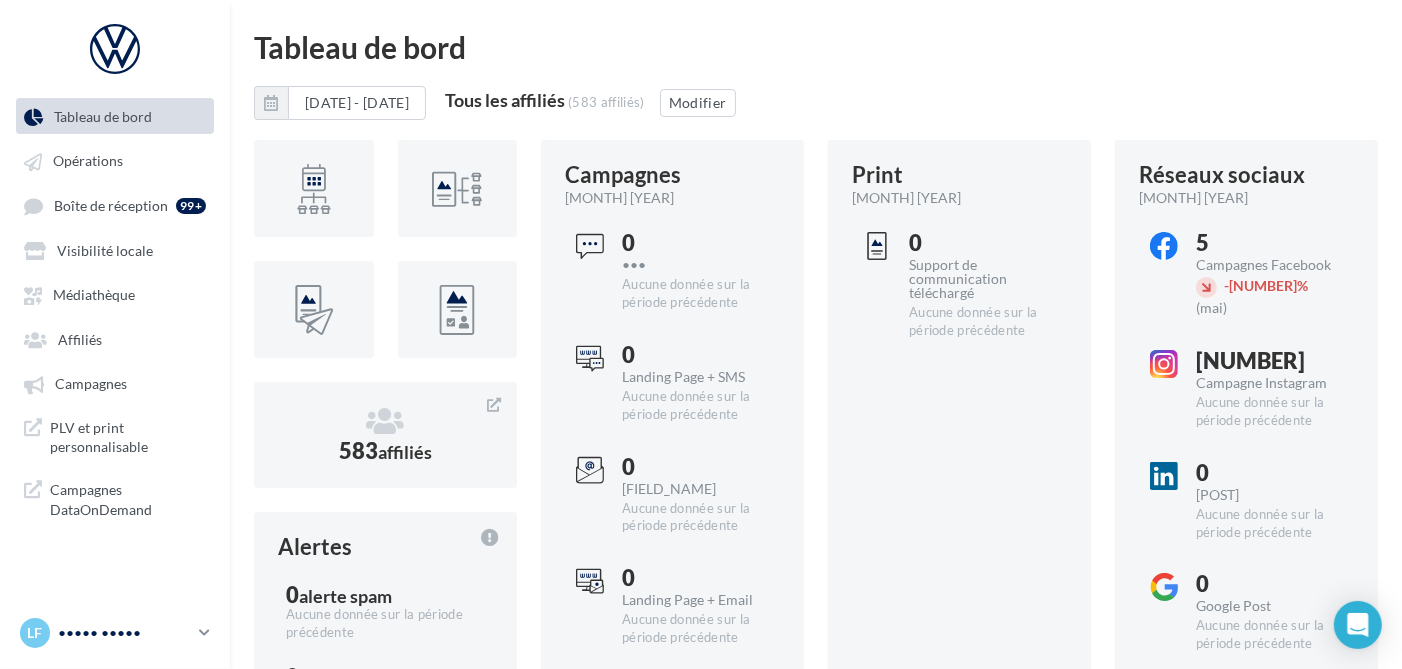 click on "••••• •••••" at bounding box center (124, 633) 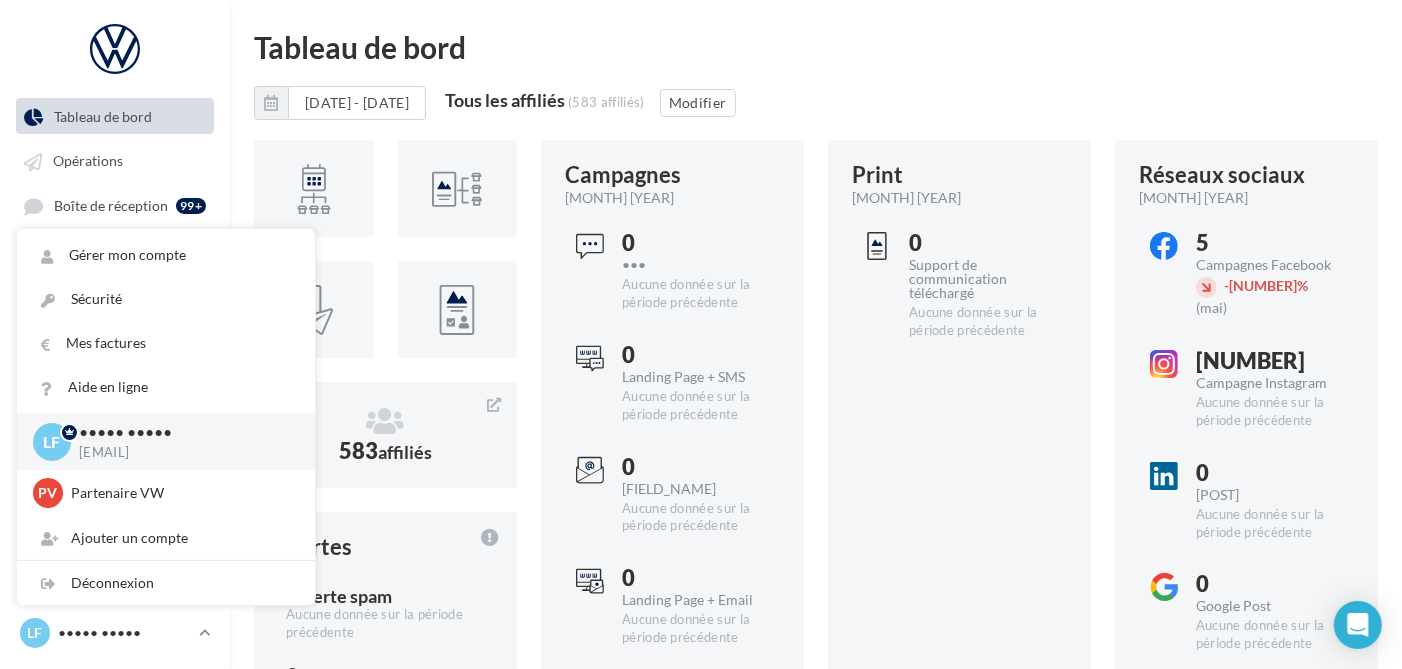 click on "Tableau de bord
[DATE] - [DATE]
Tous les affiliés
([NUMBER] affiliés)
Modifier
[NUMBER]  affiliés
Alertes
[NUMBER]
alerte spam
Aucune donnée sur la période précédente
[NUMBER]
alerte désabonnement
Aucune donnée sur la période précédente
[NUMBER]
alerte hardbounce
Aucune donnée sur la période précédente
Campagnes
juin [YEAR]
[NUMBER]
Sms
Aucune donnée sur la période précédente
[NUMBER]
Landing Page + SMS
[NUMBER]" at bounding box center [816, 1824] 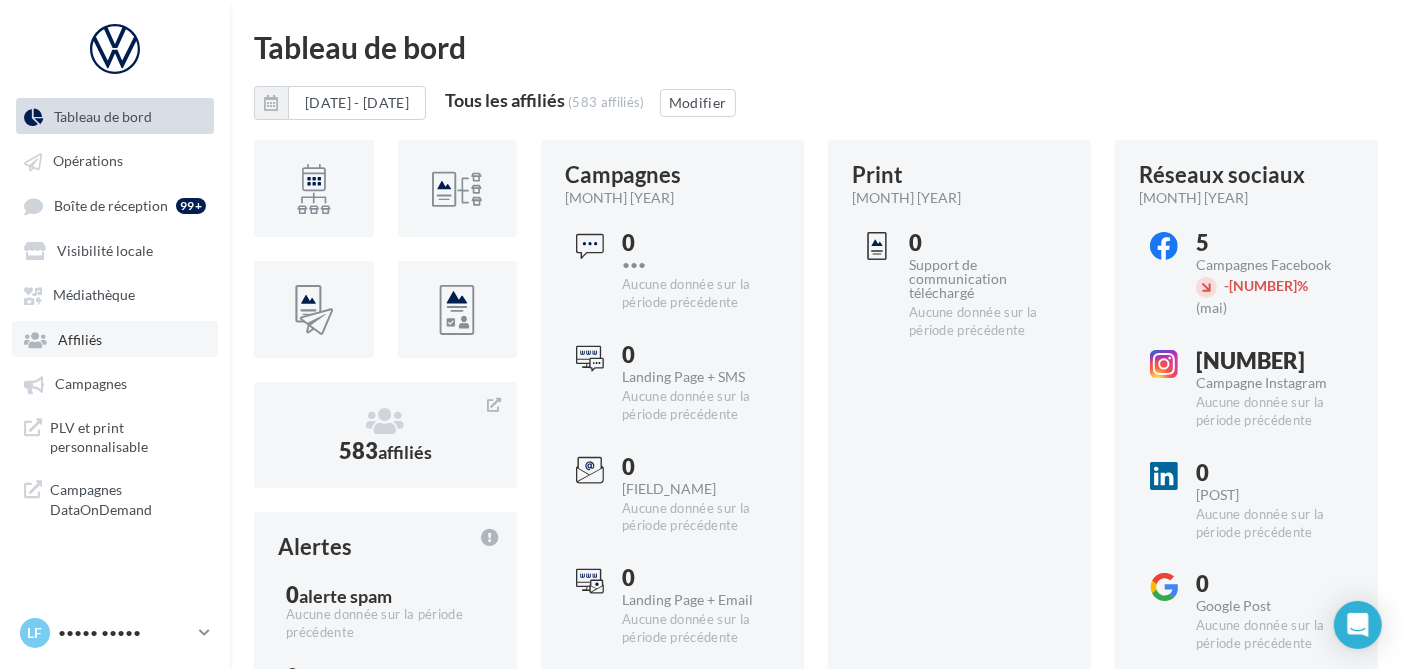 click on "Affiliés" at bounding box center [80, 339] 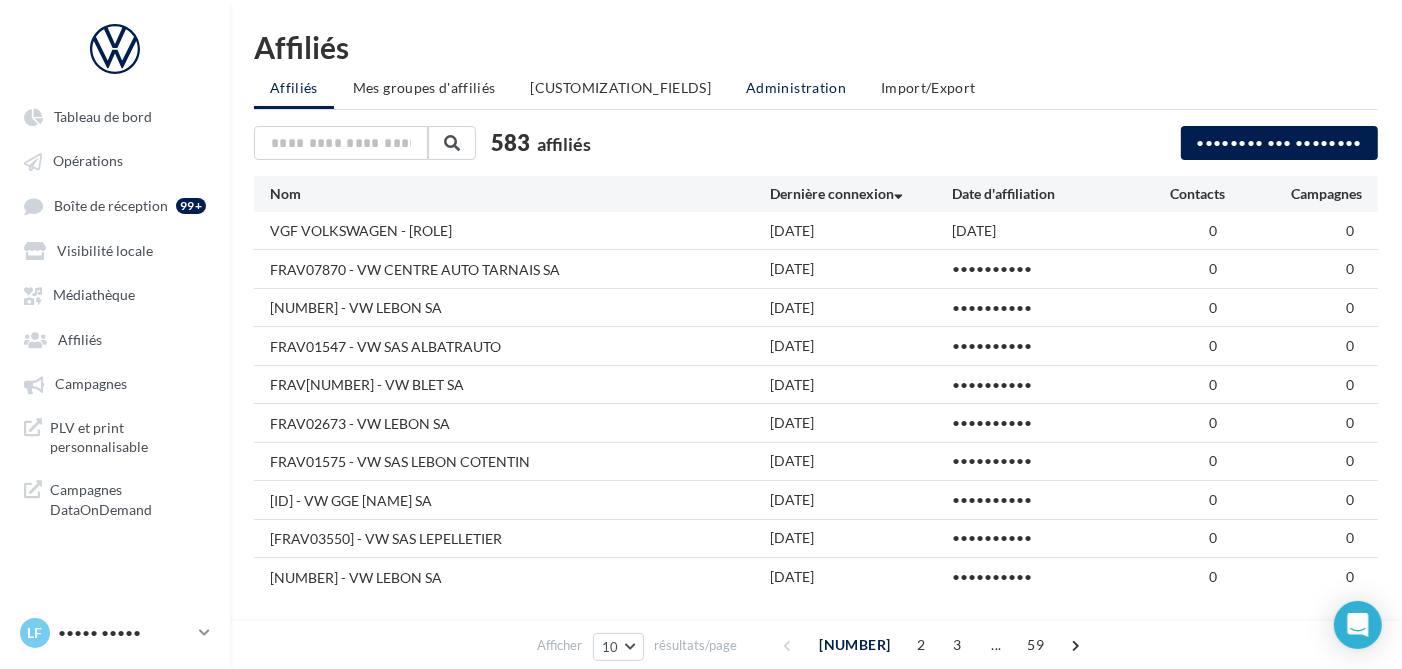 click on "Administration" at bounding box center [294, 87] 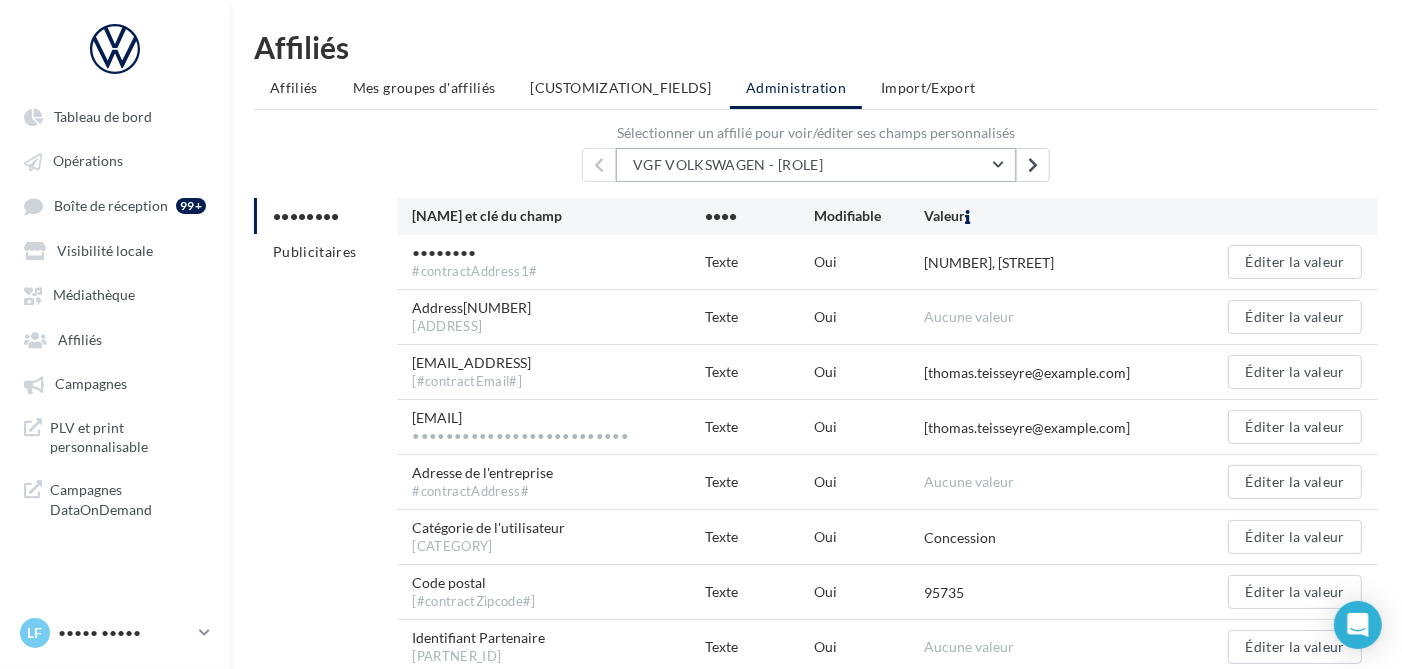 click on "VGF VOLKSWAGEN - [ROLE]" at bounding box center (728, 164) 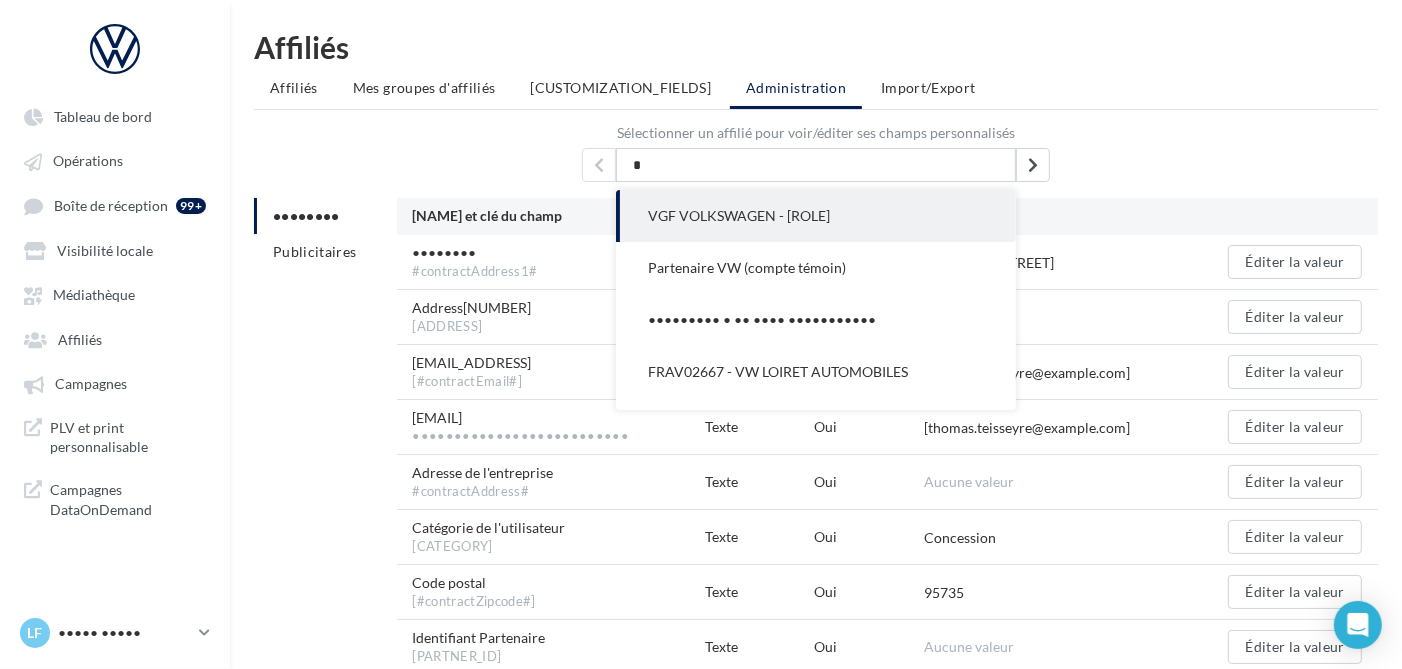 click on "*" at bounding box center [816, 165] 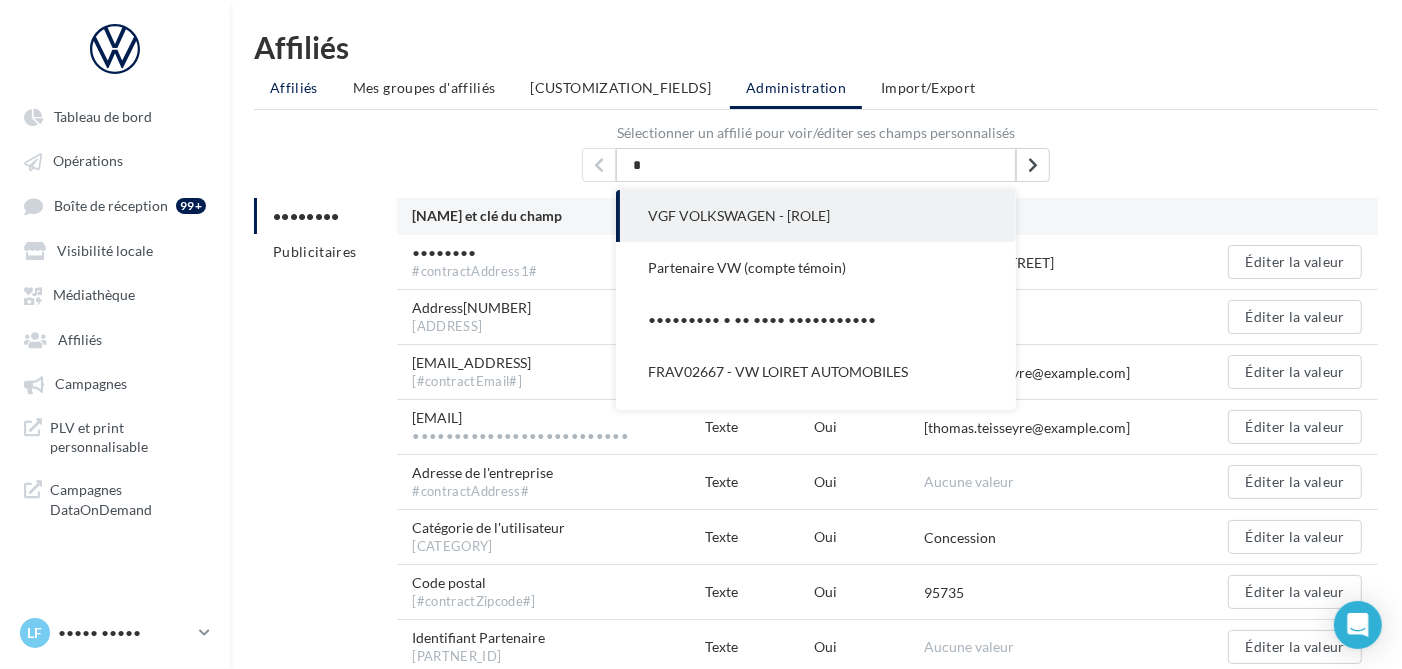 click on "Affiliés" at bounding box center (294, 87) 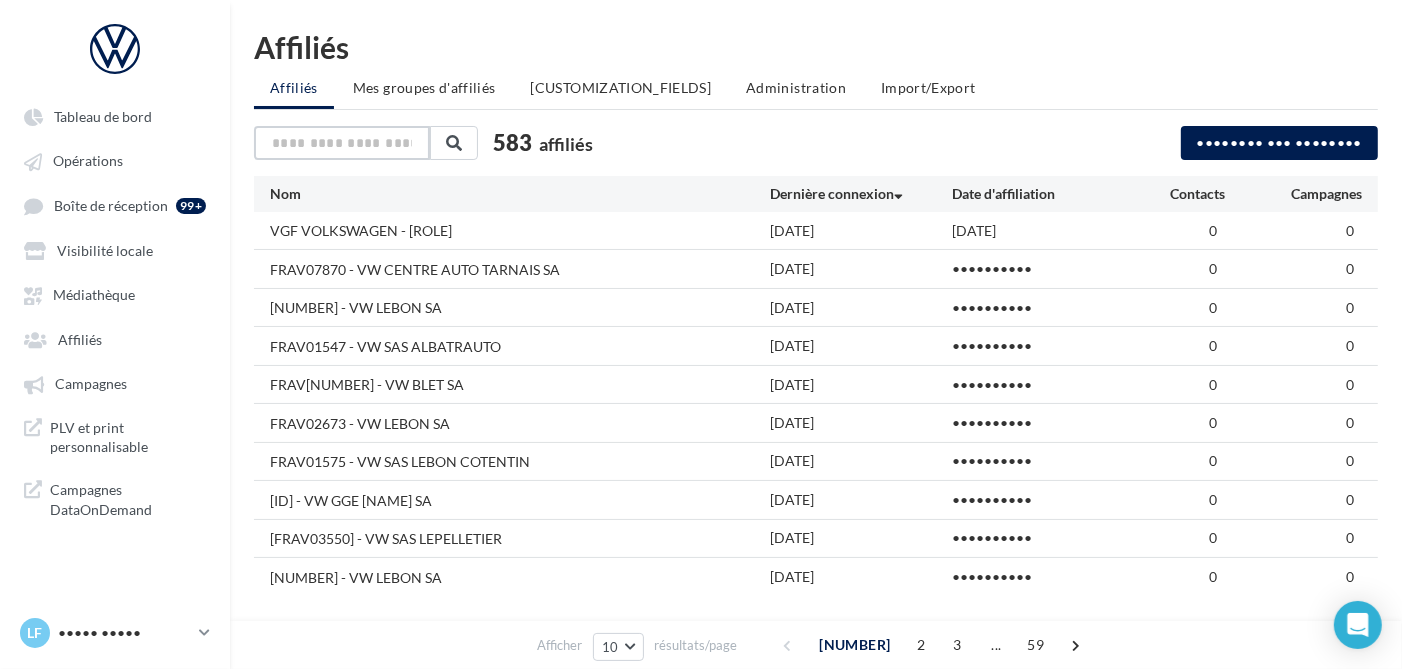 click at bounding box center (342, 143) 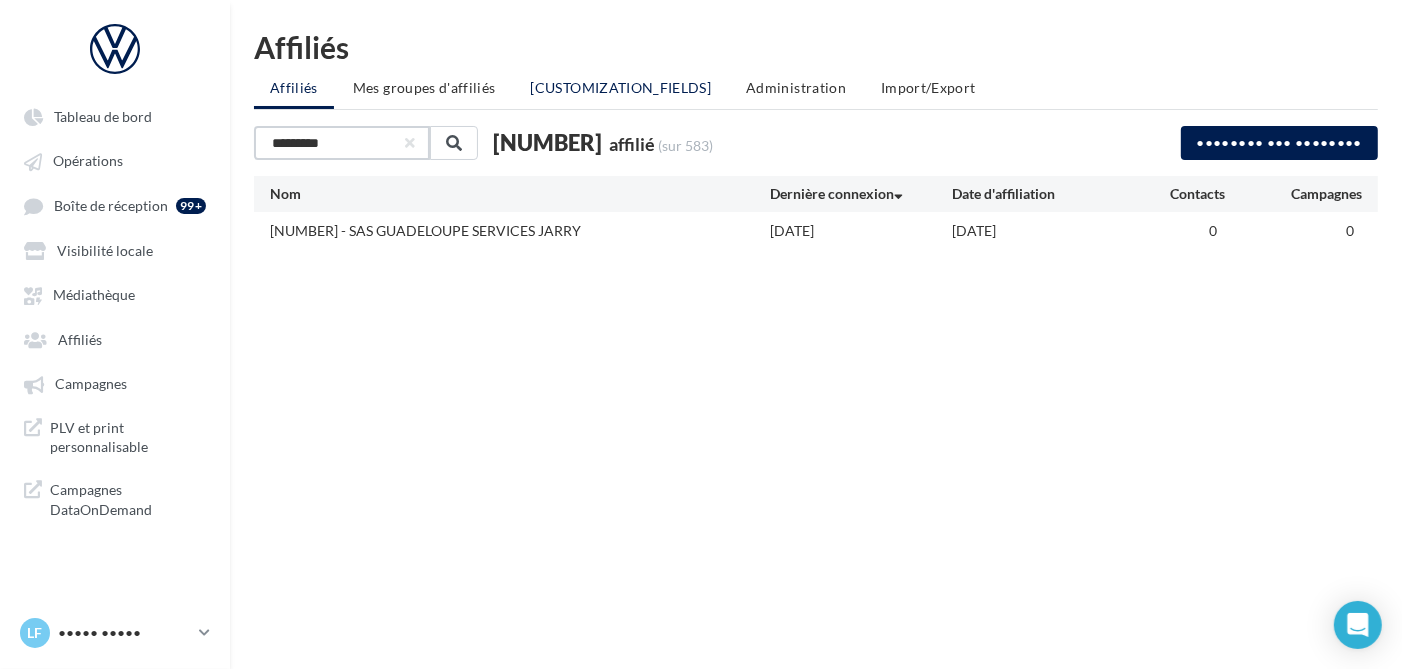 type on "*********" 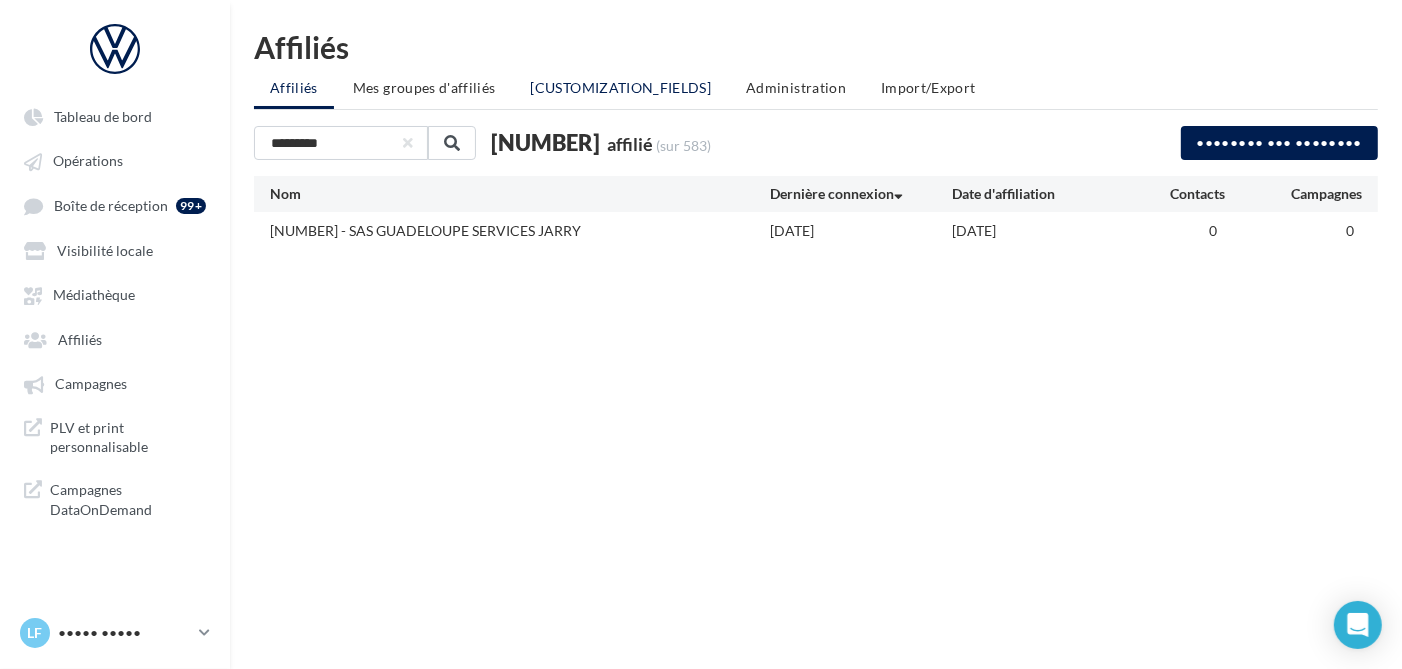 click on "[CUSTOMIZATION_FIELDS]" at bounding box center [294, 87] 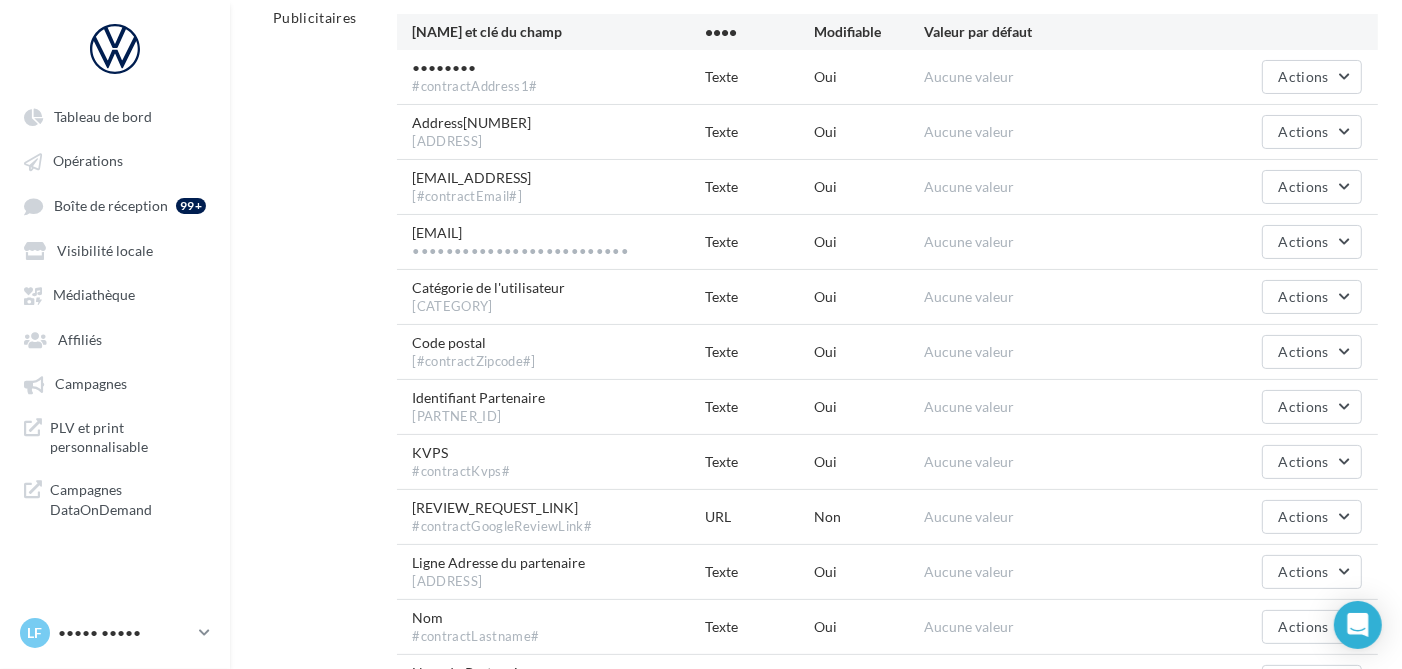 scroll, scrollTop: 0, scrollLeft: 0, axis: both 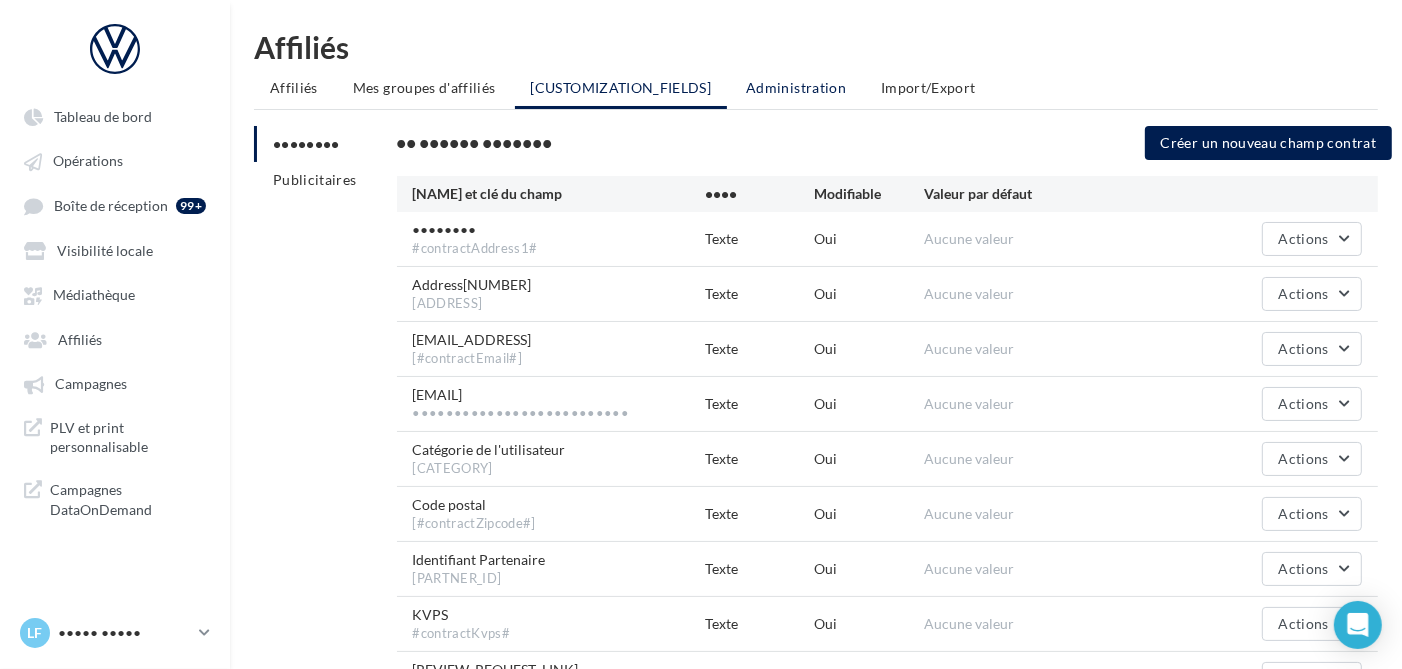 click on "Administration" at bounding box center [796, 88] 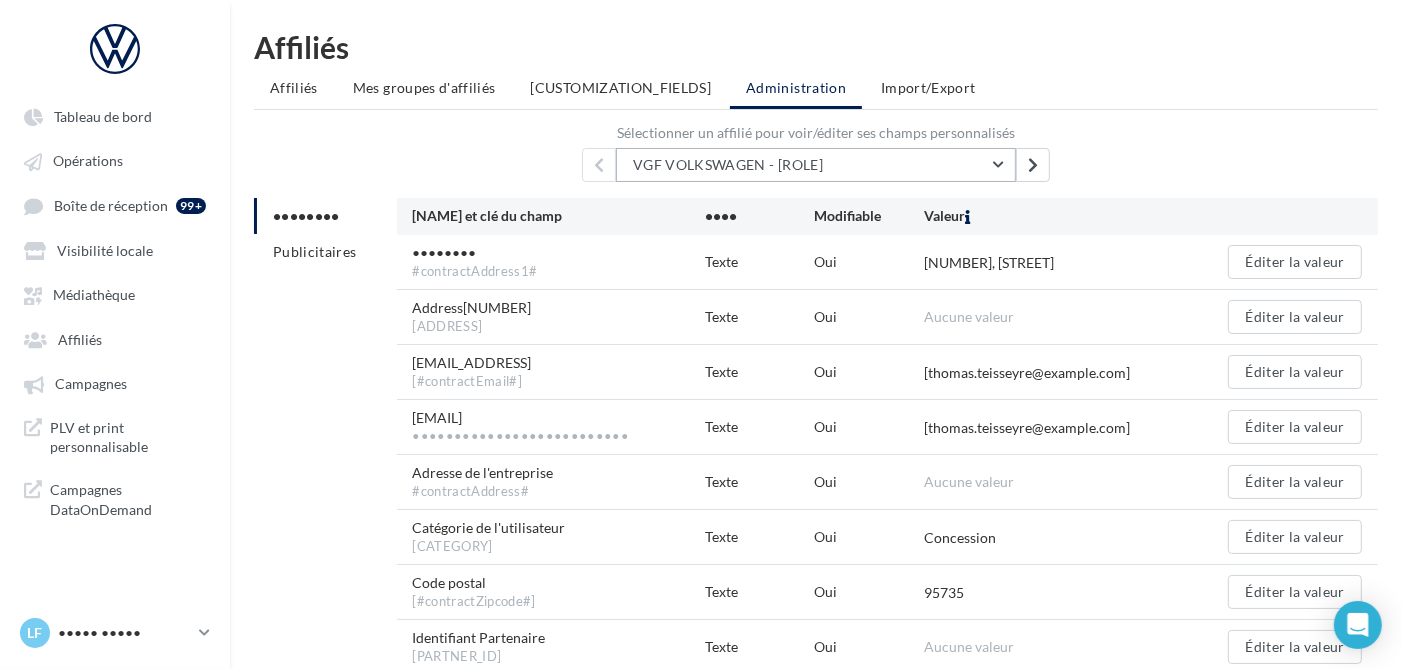 click on "VGF VOLKSWAGEN - [ROLE]" at bounding box center [816, 165] 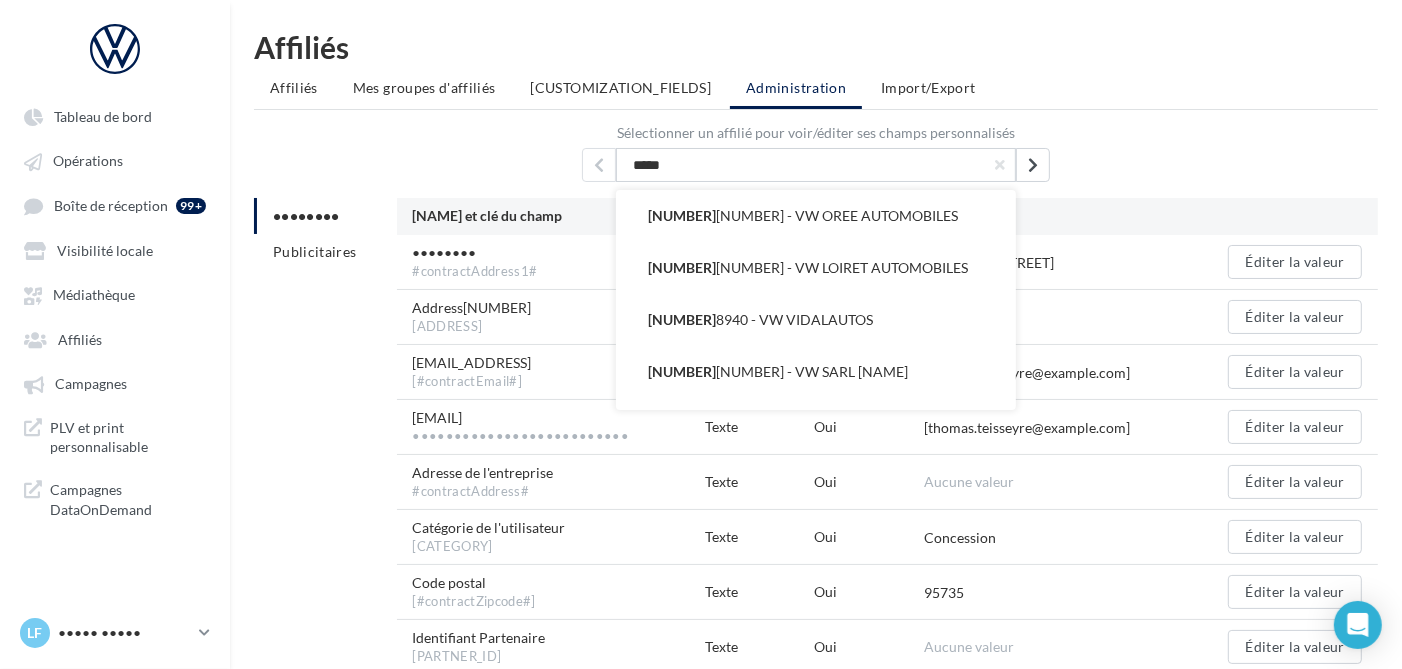 type on "******" 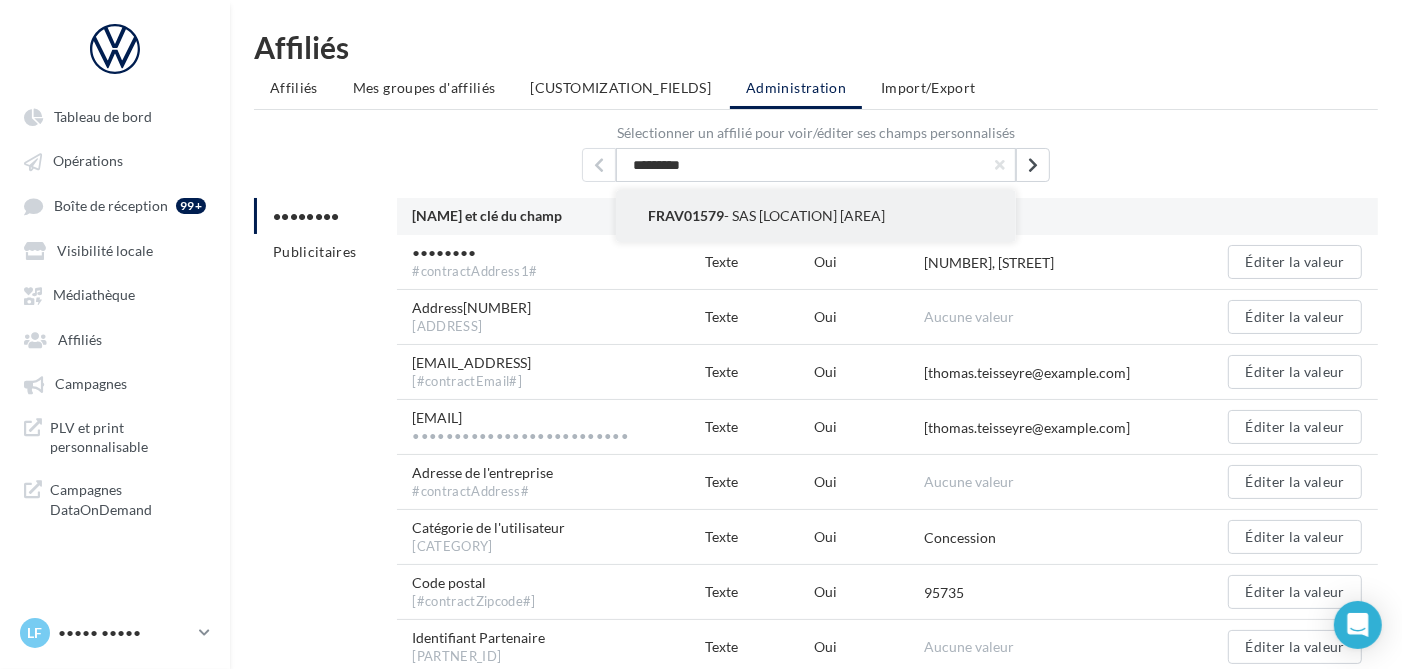 click on "FRAV01579  - SAS GUADELOUPE SERVICES JARRY" at bounding box center (816, 216) 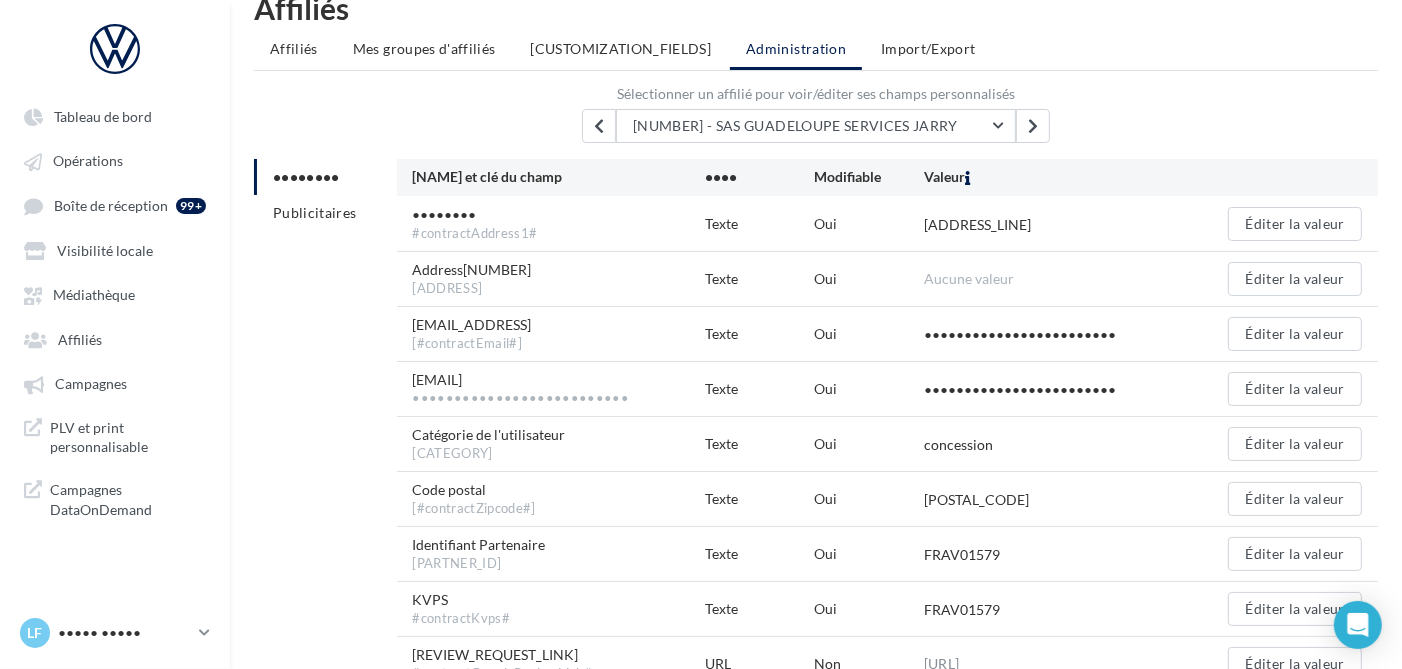 scroll, scrollTop: 0, scrollLeft: 0, axis: both 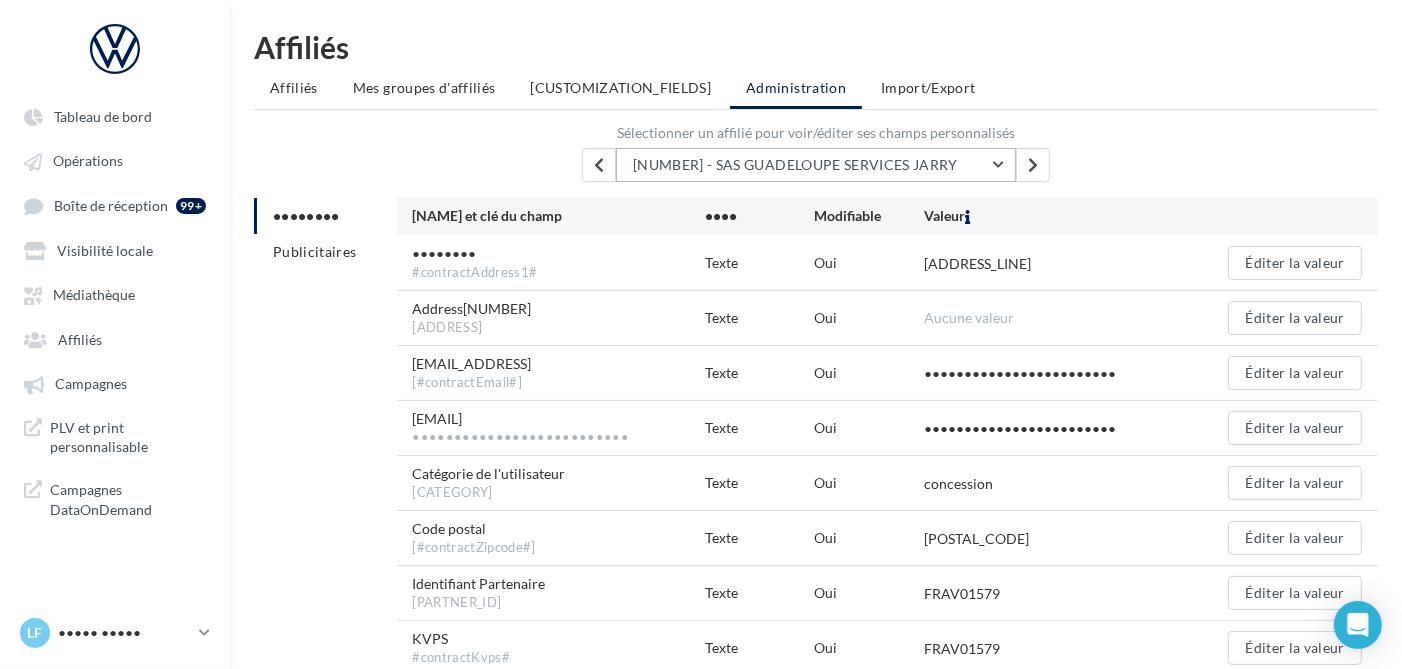 click on "[NUMBER] - SAS GUADELOUPE SERVICES JARRY" at bounding box center (795, 164) 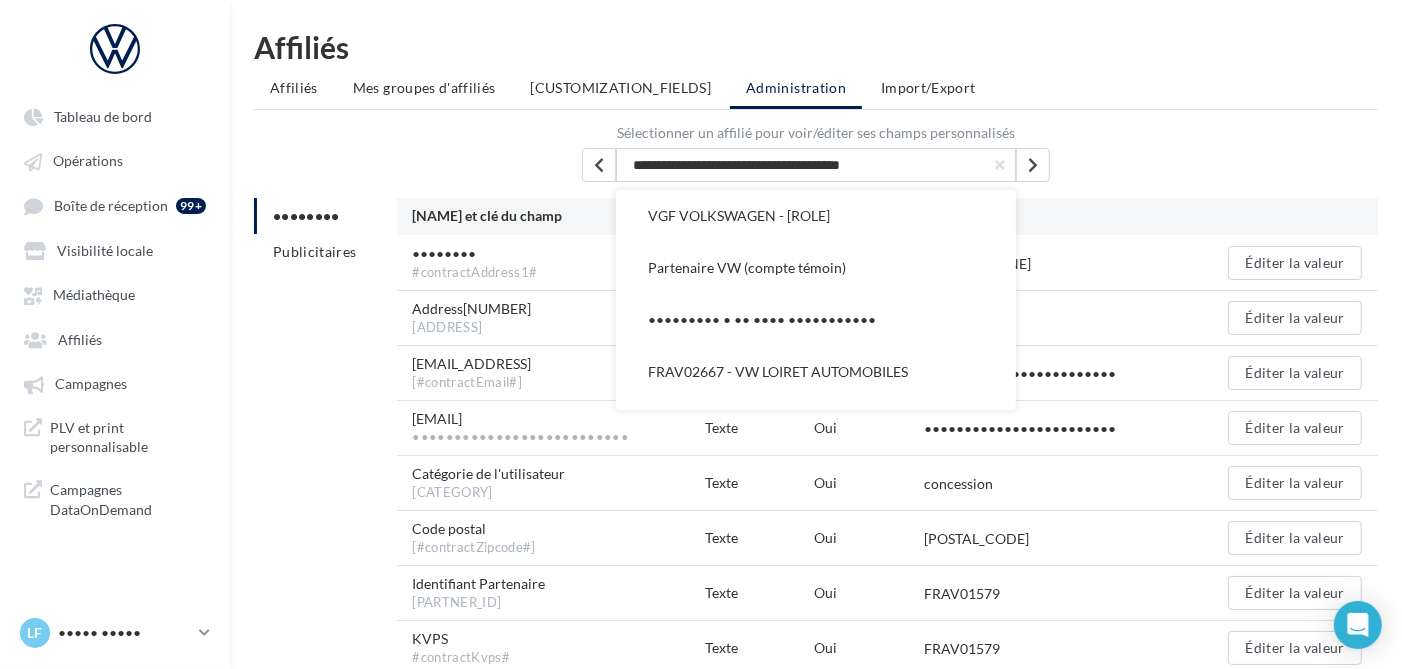 scroll, scrollTop: 16951, scrollLeft: 0, axis: vertical 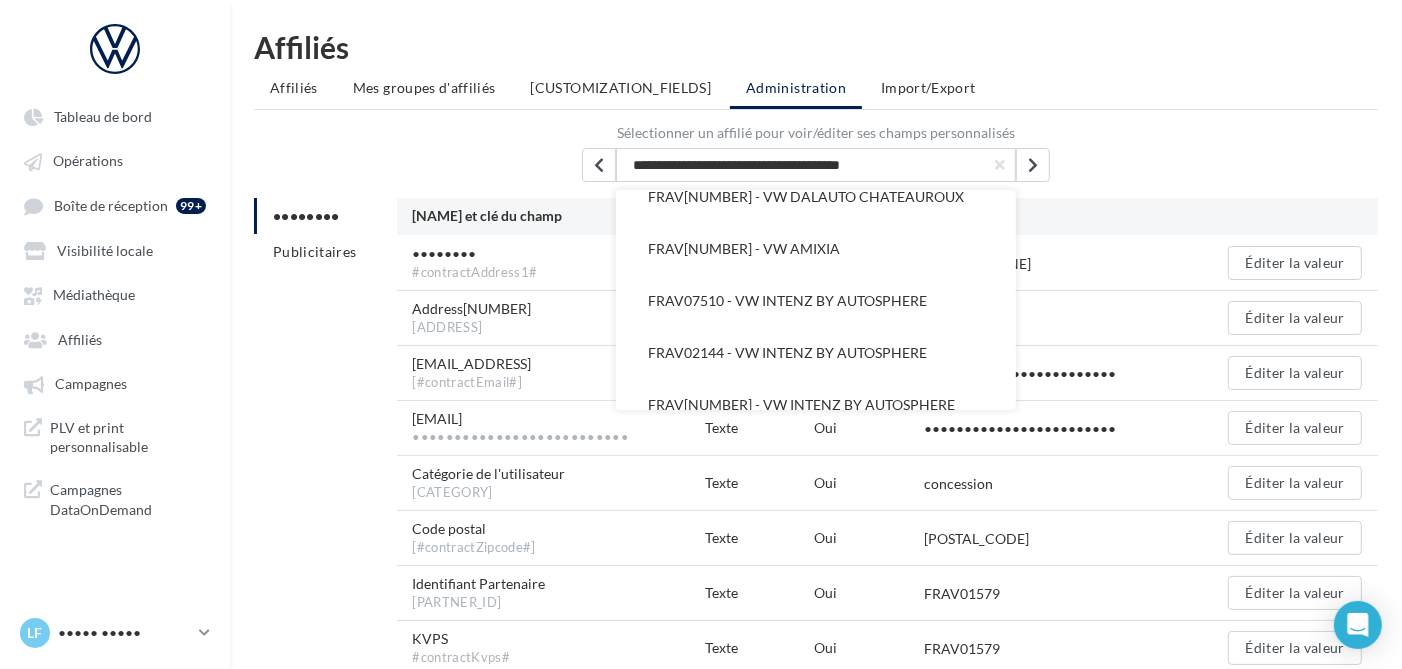 drag, startPoint x: 685, startPoint y: 162, endPoint x: 1024, endPoint y: 146, distance: 339.37738 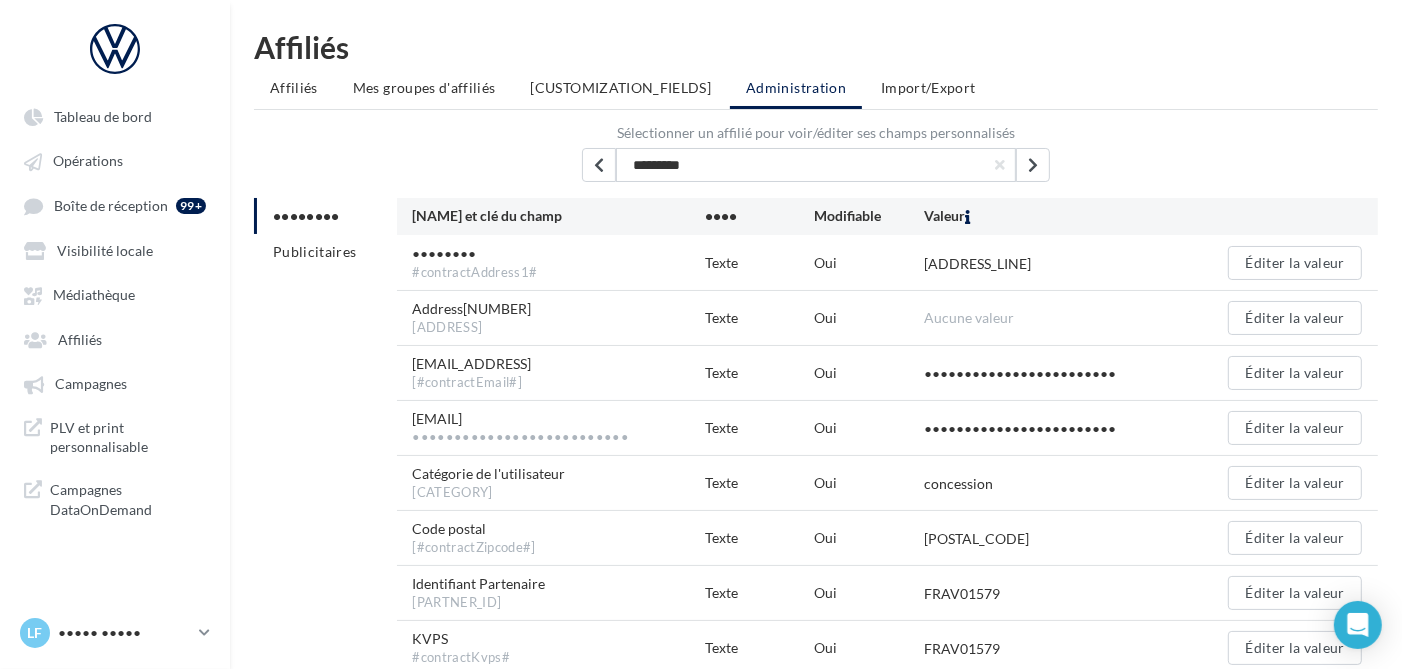 type on "*********" 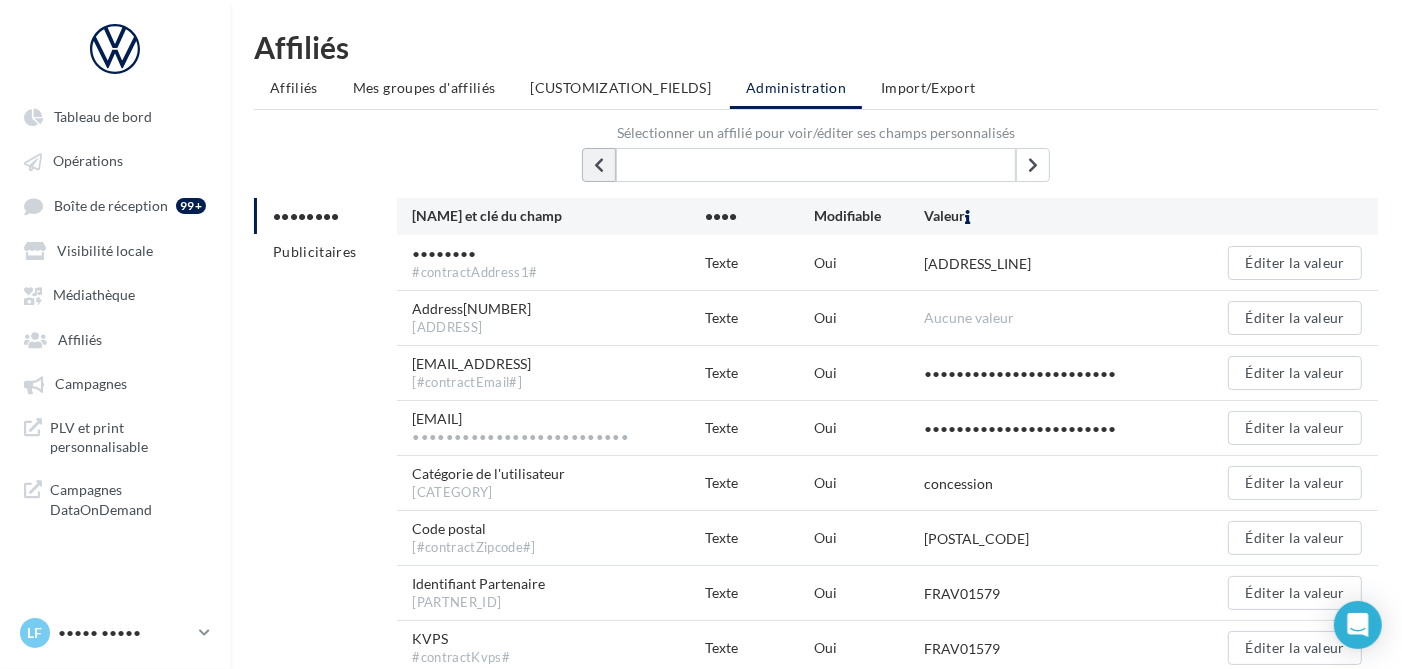 click at bounding box center [599, 165] 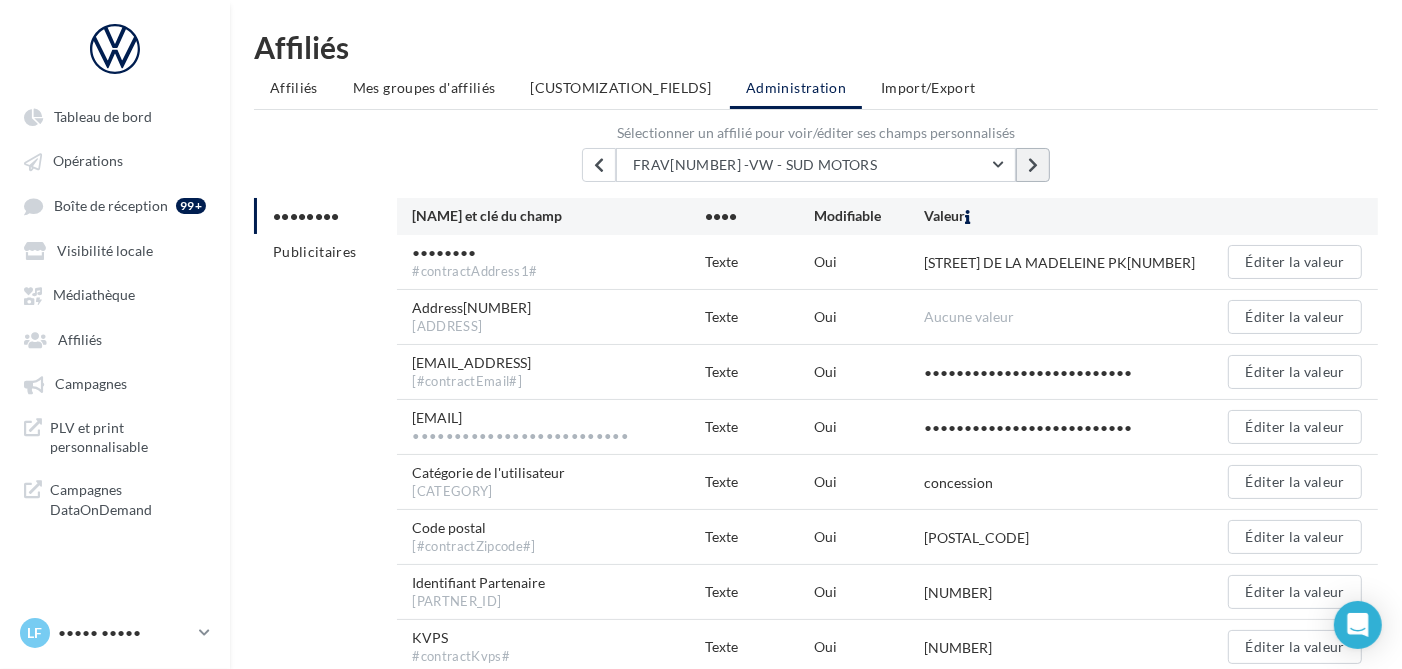click at bounding box center [1033, 165] 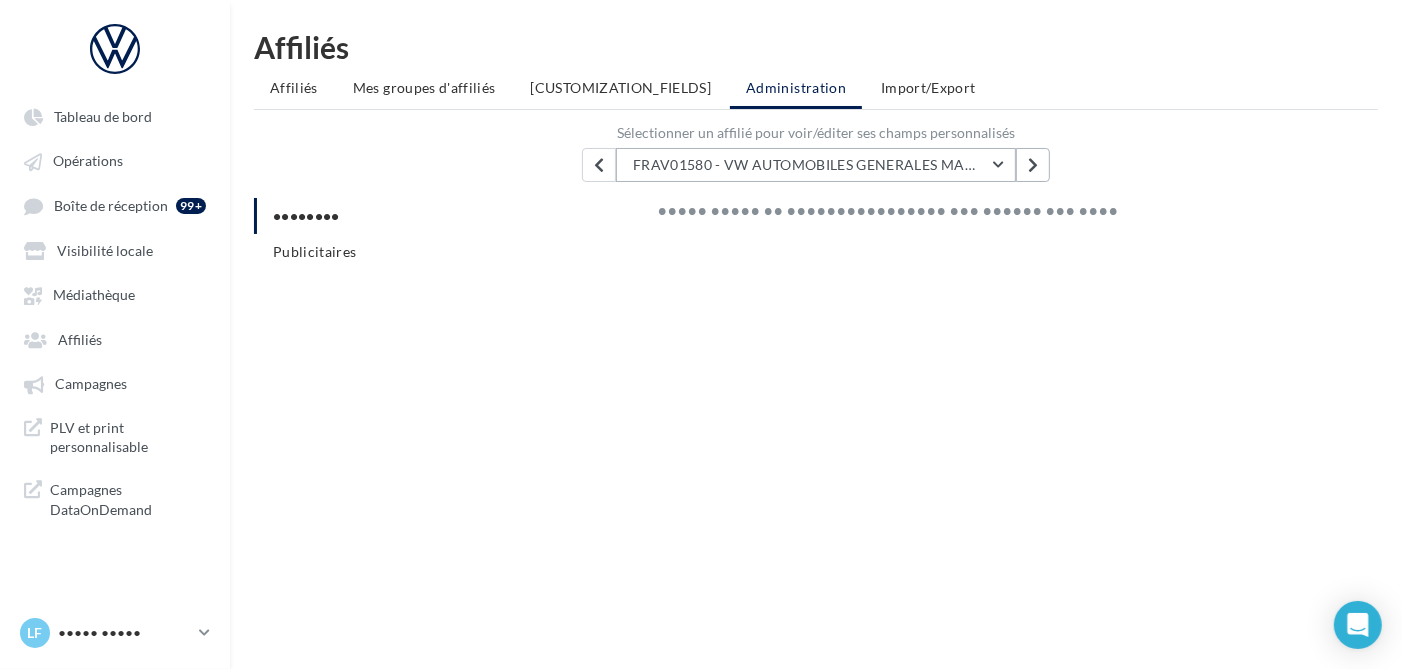 click at bounding box center [1033, 165] 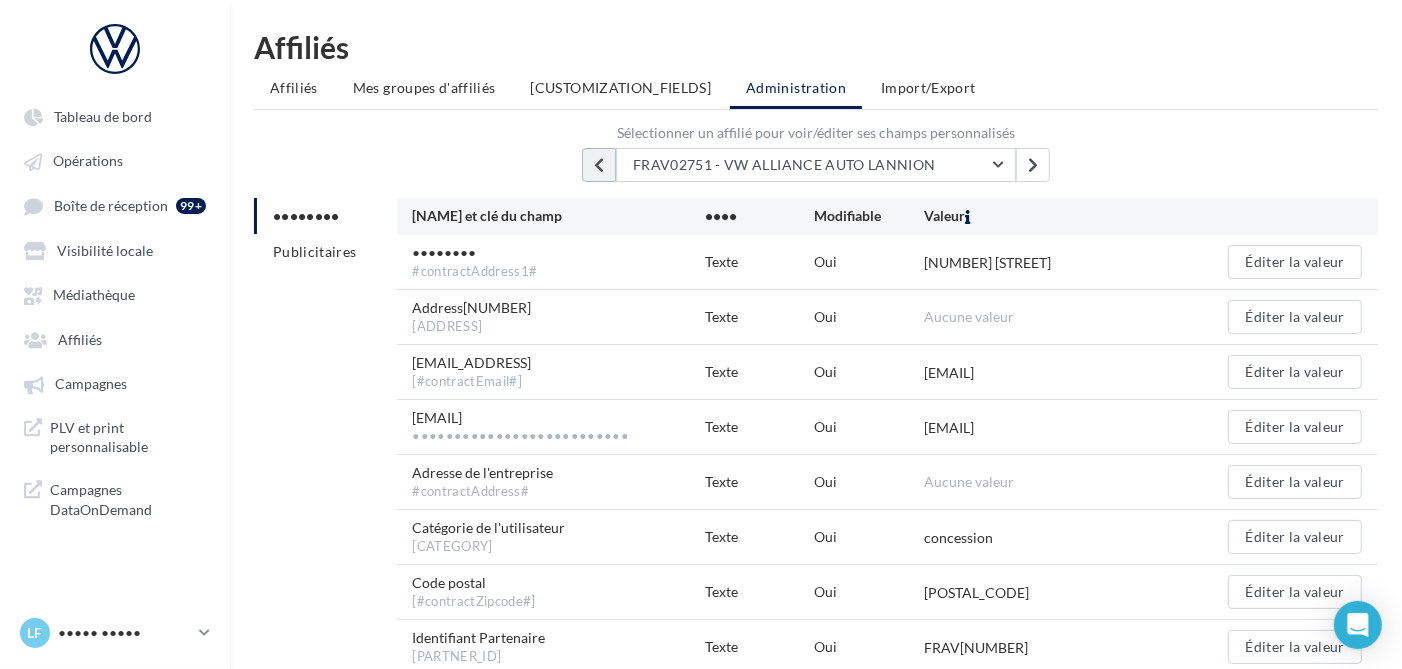 click at bounding box center (599, 165) 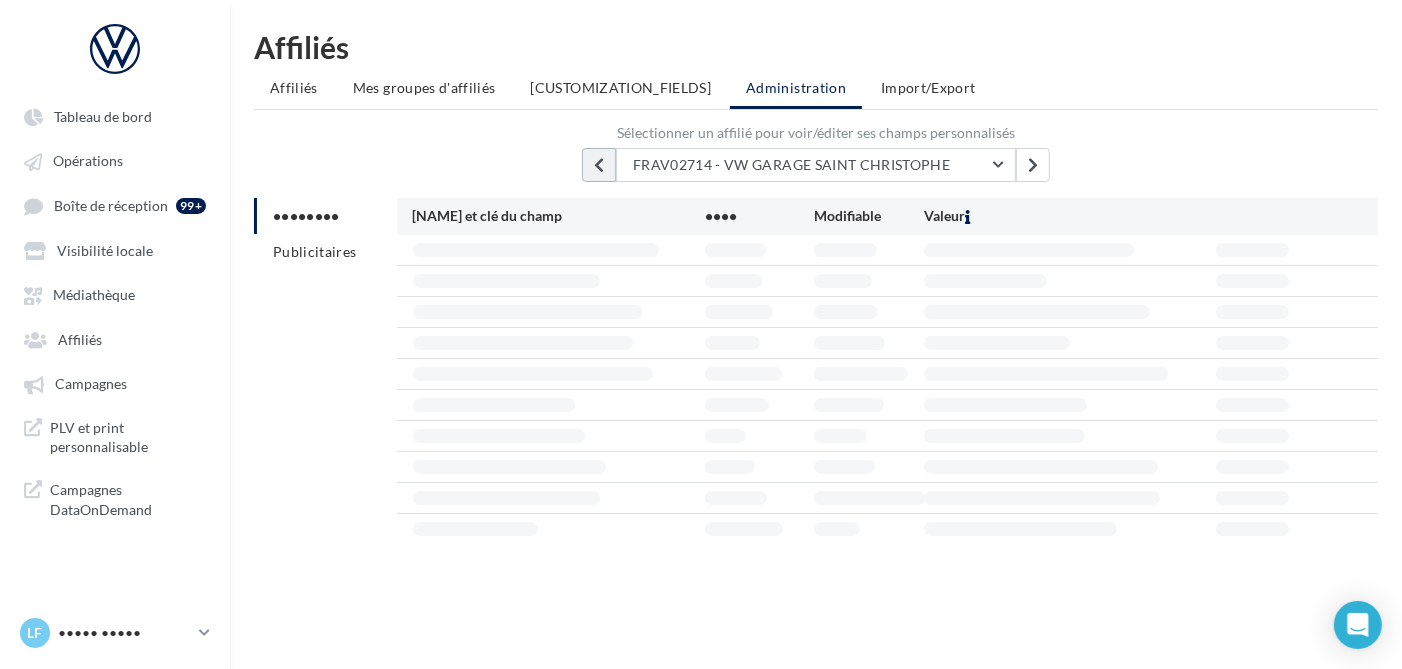 click at bounding box center [599, 165] 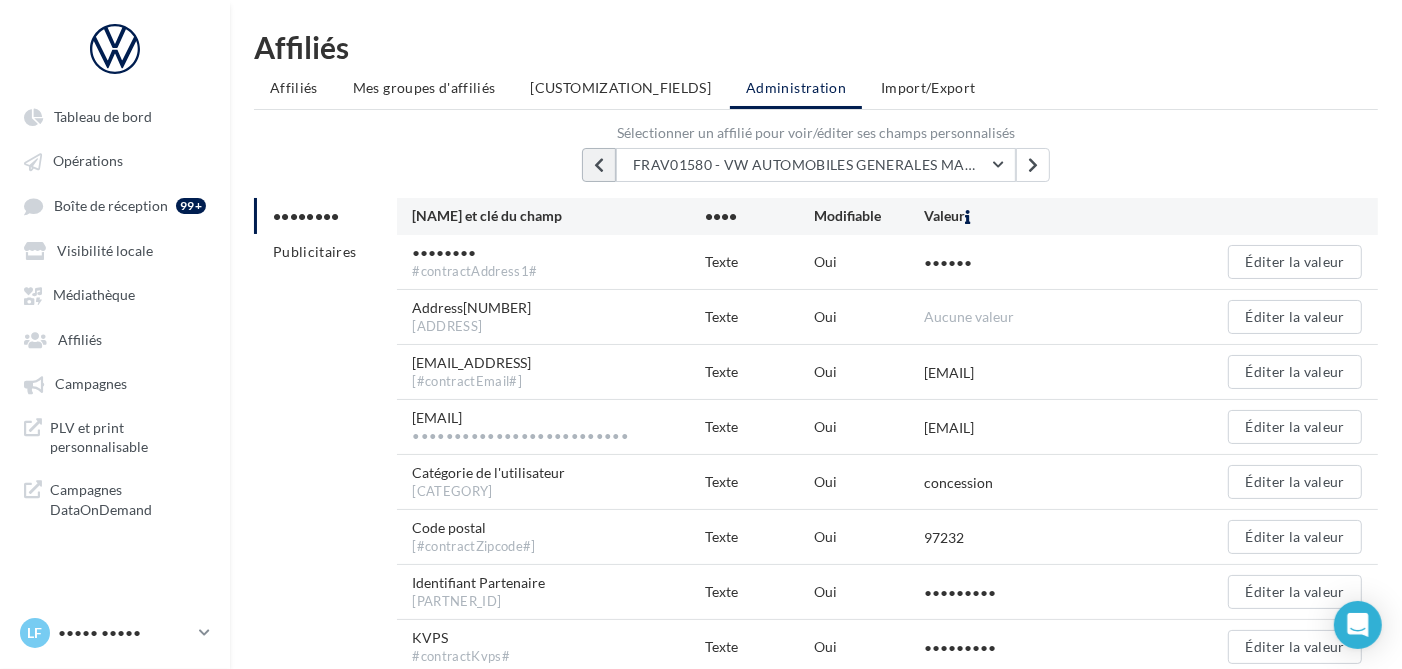 click at bounding box center (599, 165) 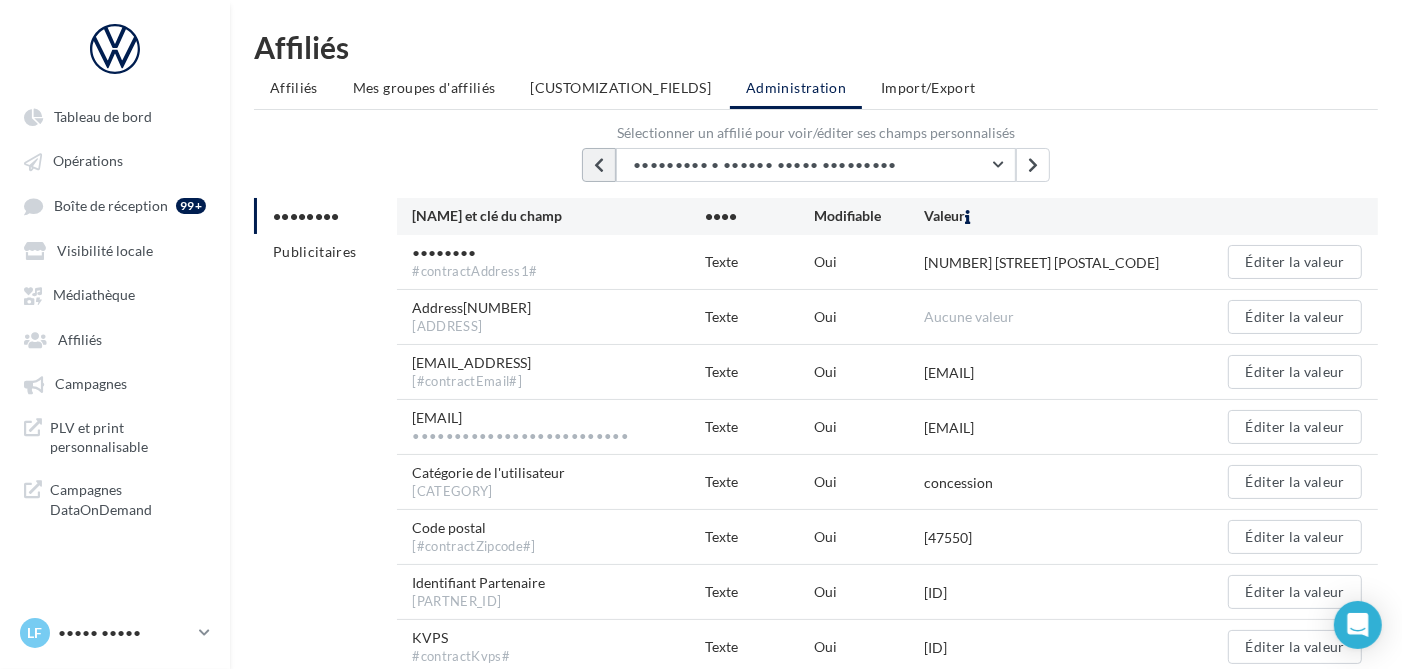 click at bounding box center (599, 165) 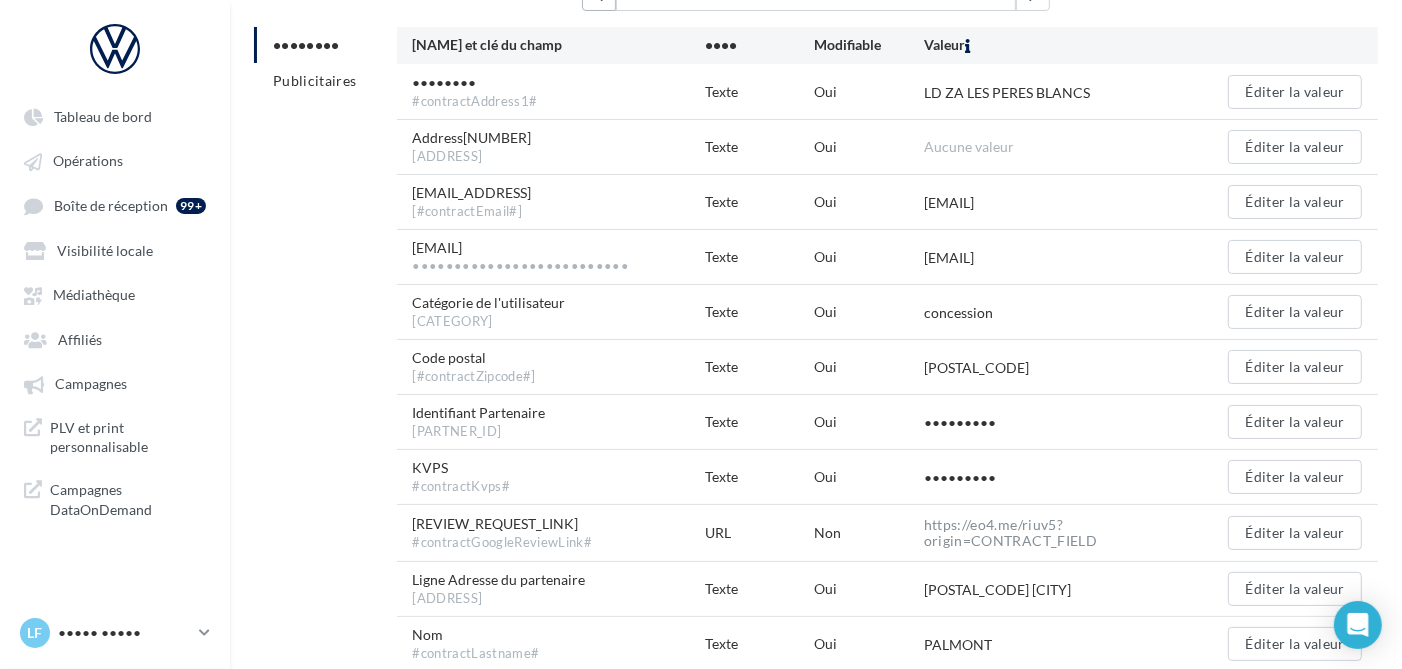 scroll, scrollTop: 0, scrollLeft: 0, axis: both 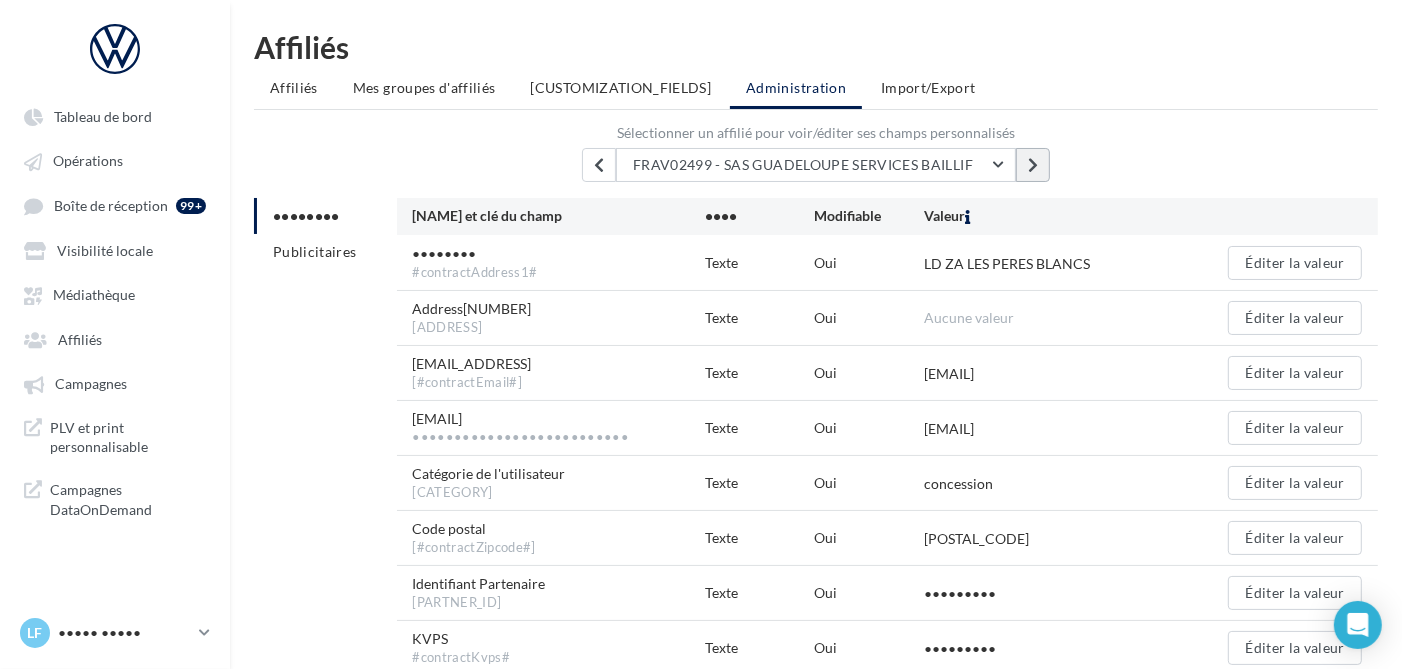 click at bounding box center (1033, 165) 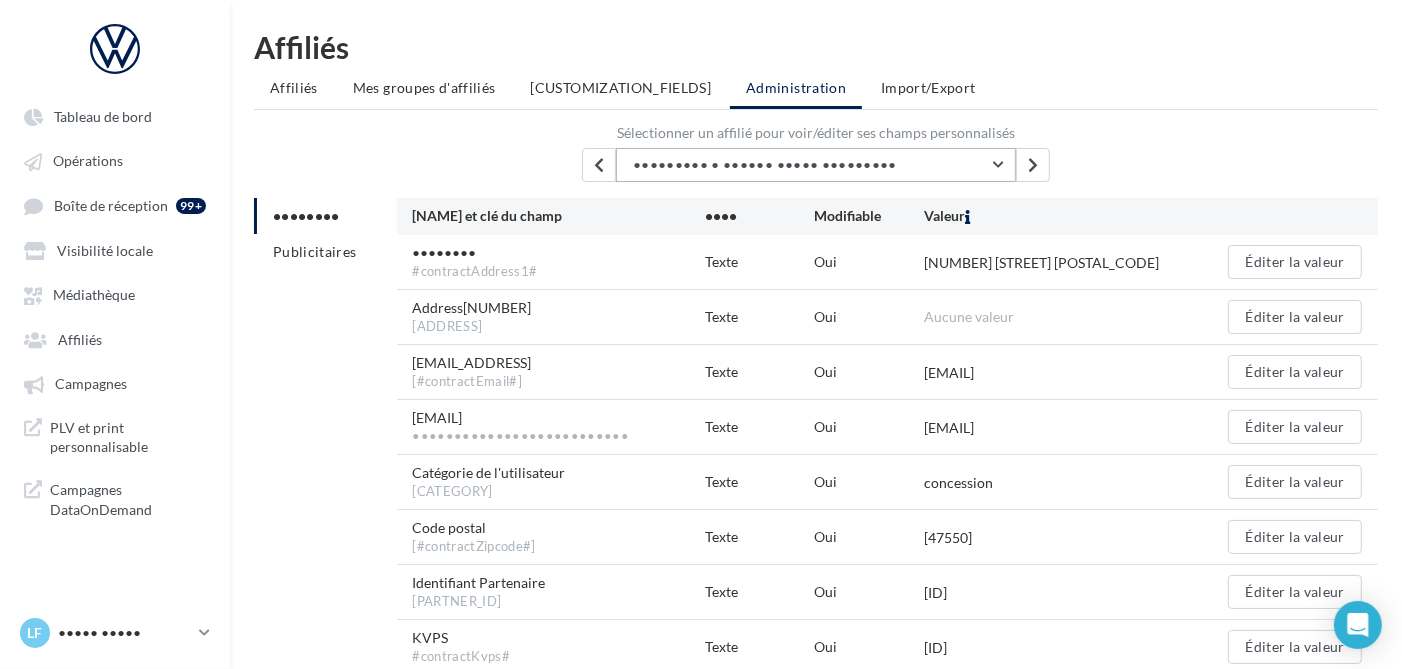 click on "••••••••• • •••••• ••••• •••••••••" at bounding box center [816, 165] 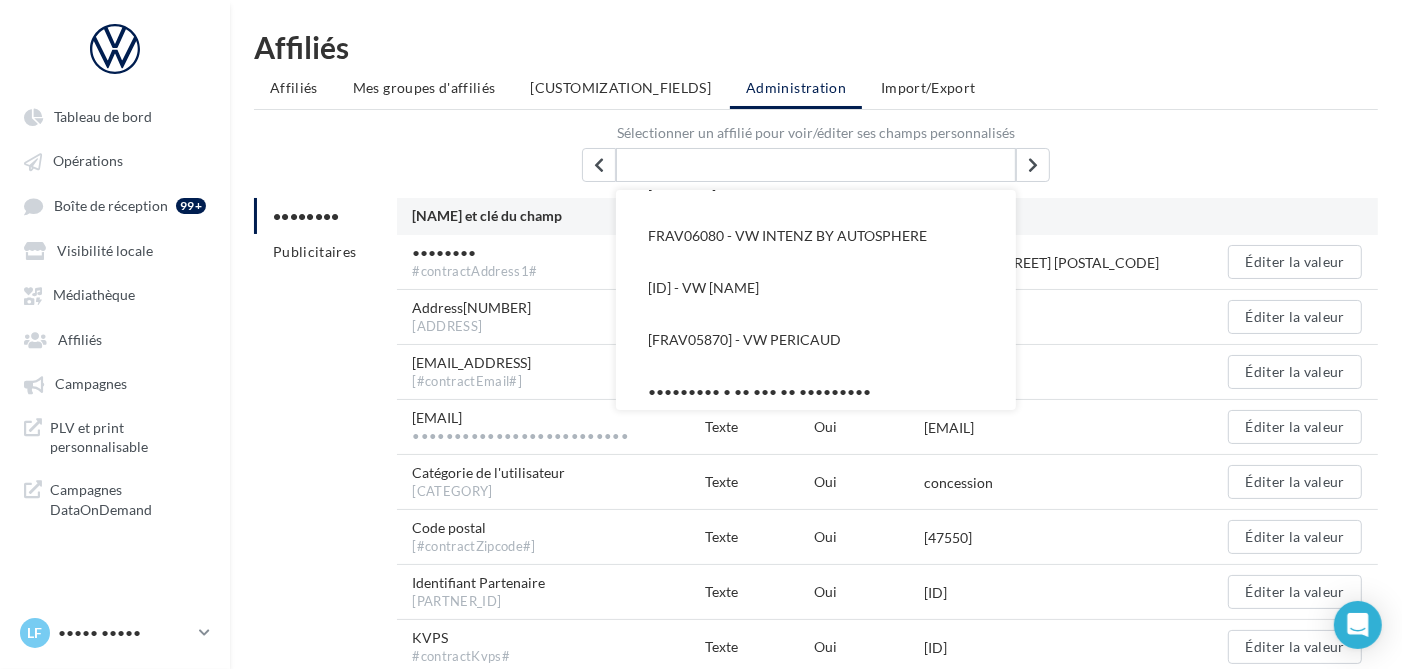scroll, scrollTop: 17225, scrollLeft: 0, axis: vertical 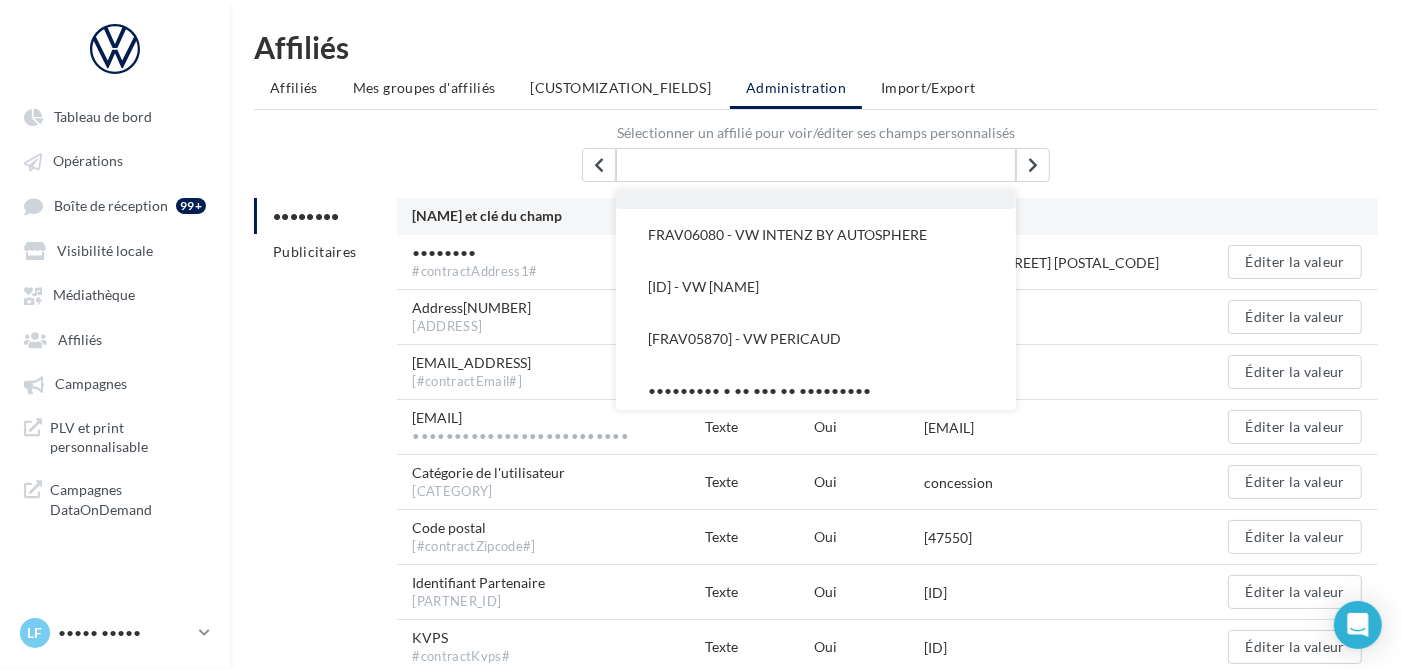type on "*" 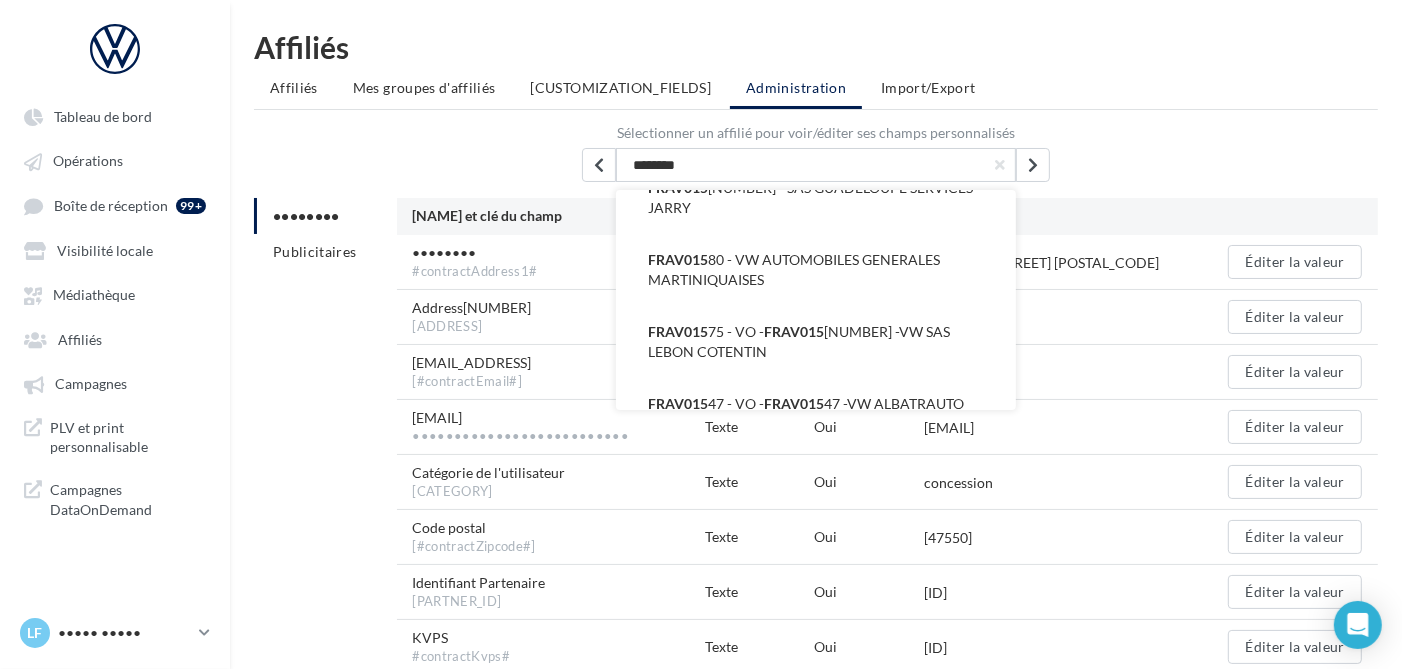 scroll, scrollTop: 0, scrollLeft: 0, axis: both 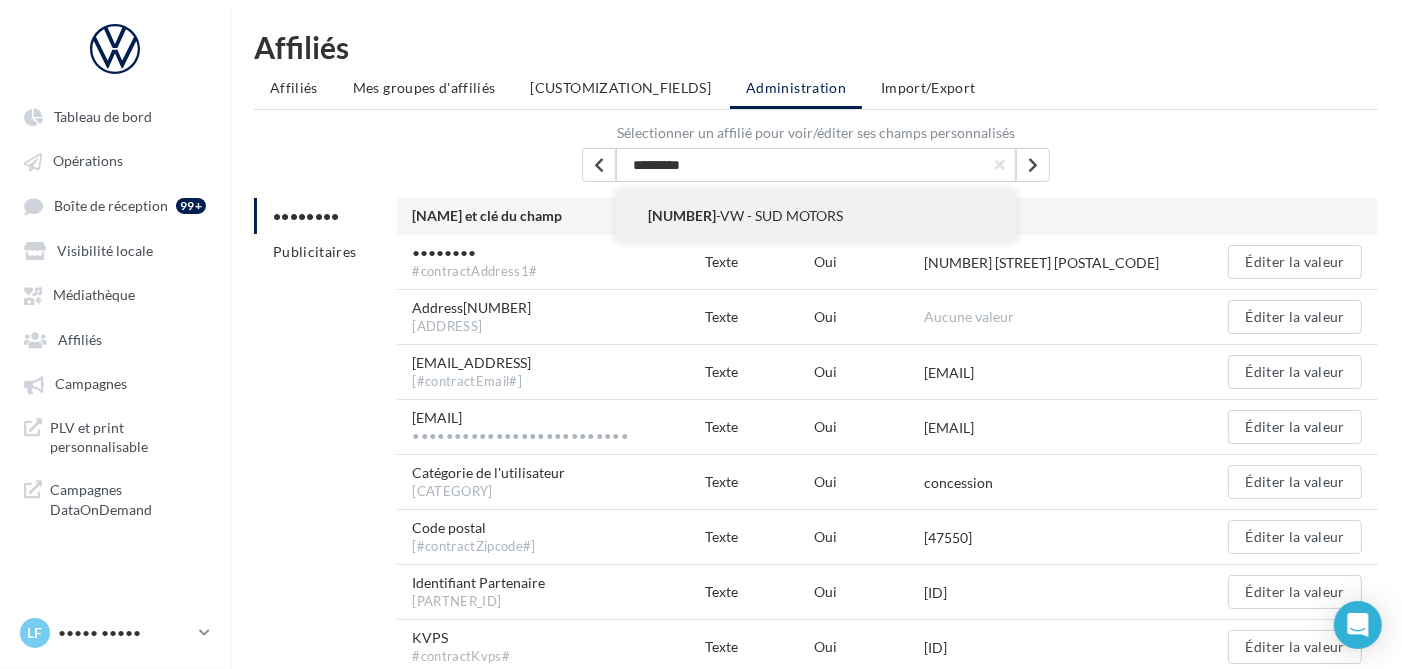 type on "*********" 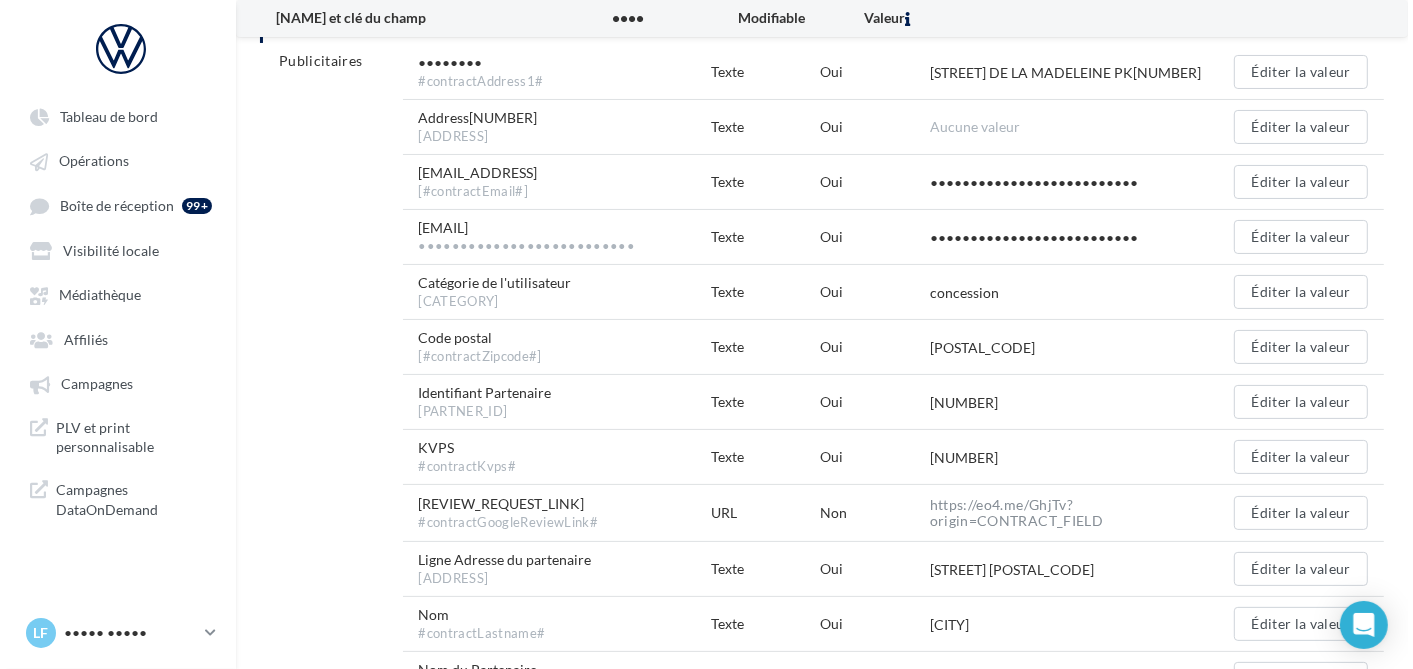 scroll, scrollTop: 0, scrollLeft: 0, axis: both 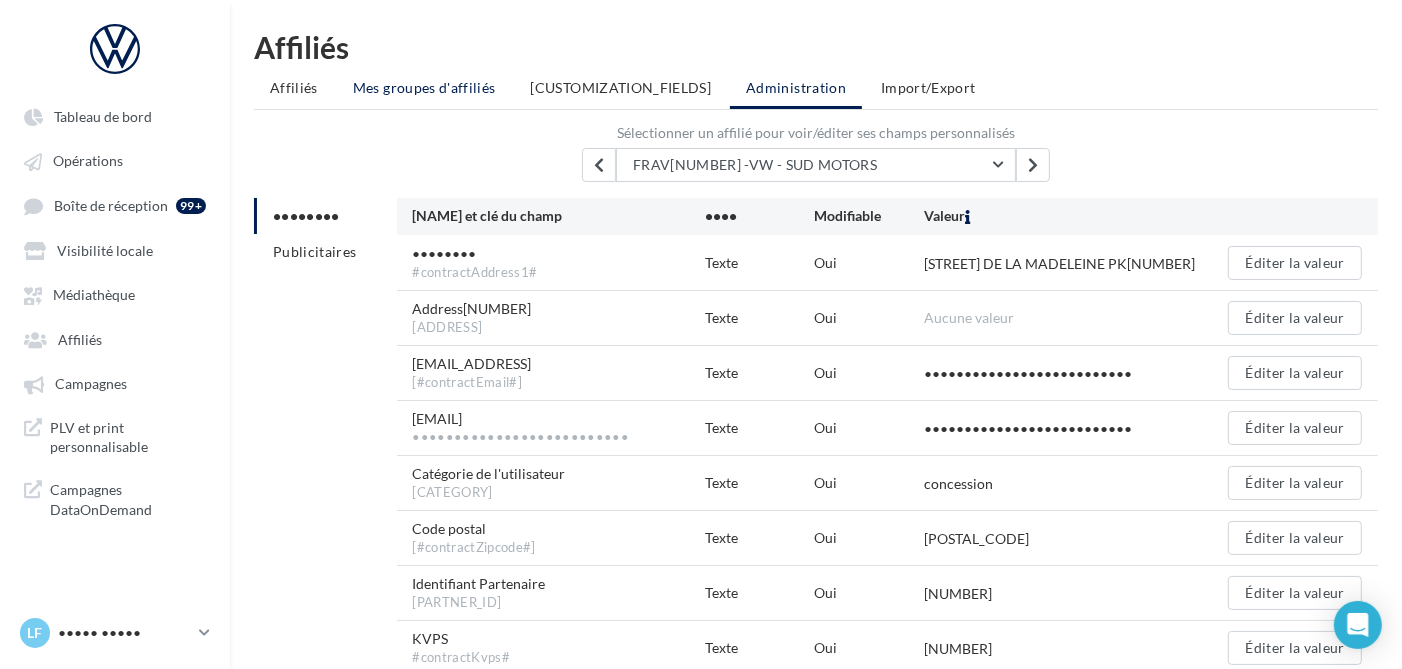 click on "Mes groupes d'affiliés" at bounding box center (294, 87) 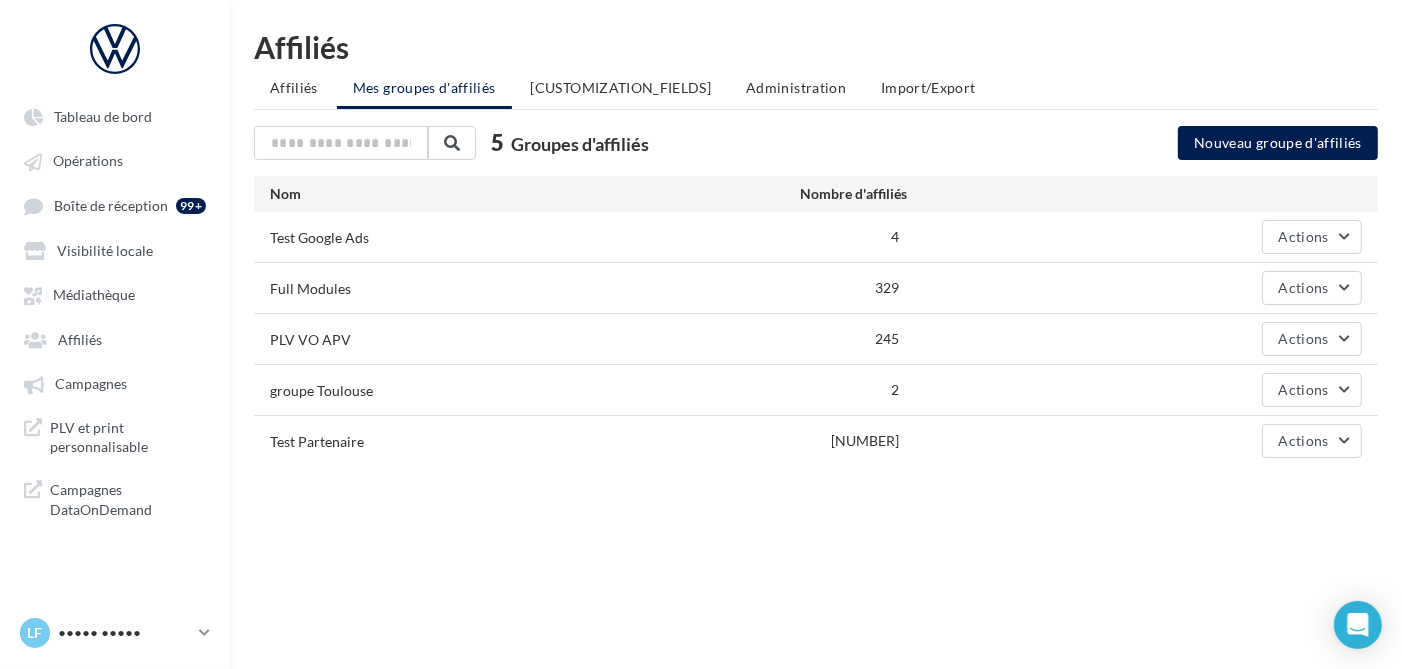 click on "Full Modules
[NUMBER]     Actions" at bounding box center (816, 237) 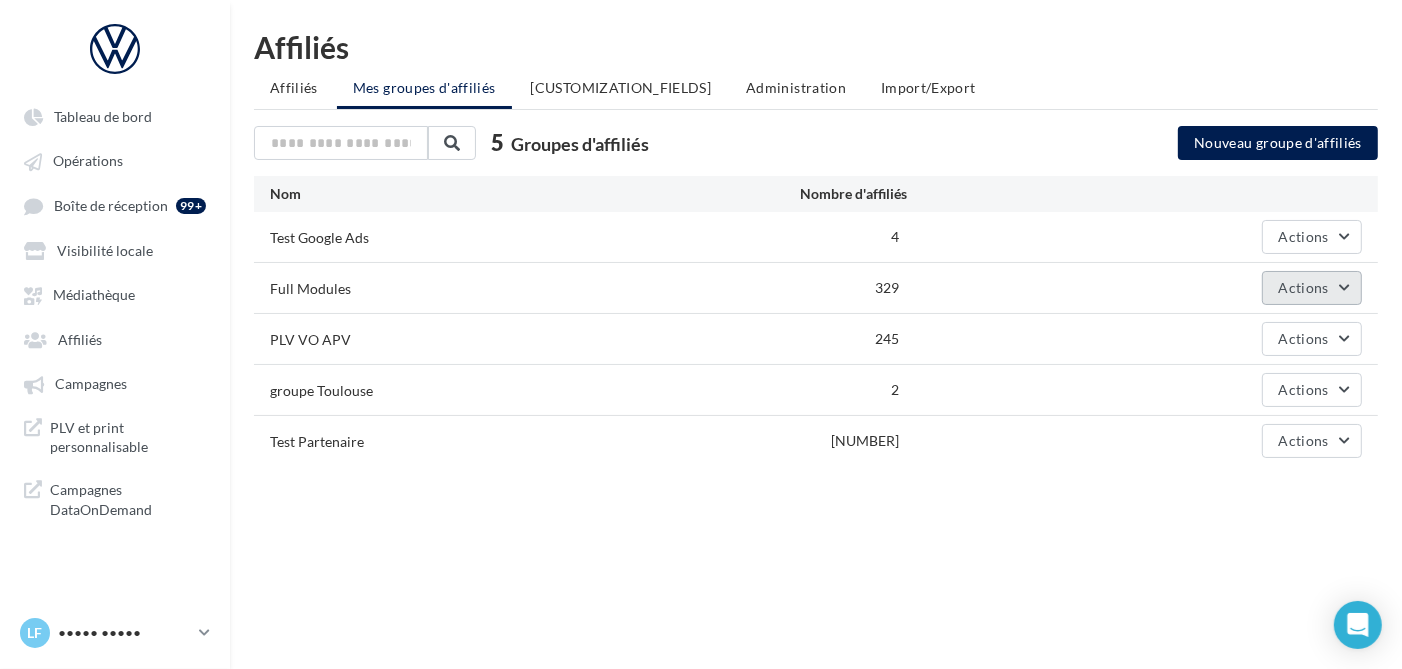click on "Actions" at bounding box center [1304, 236] 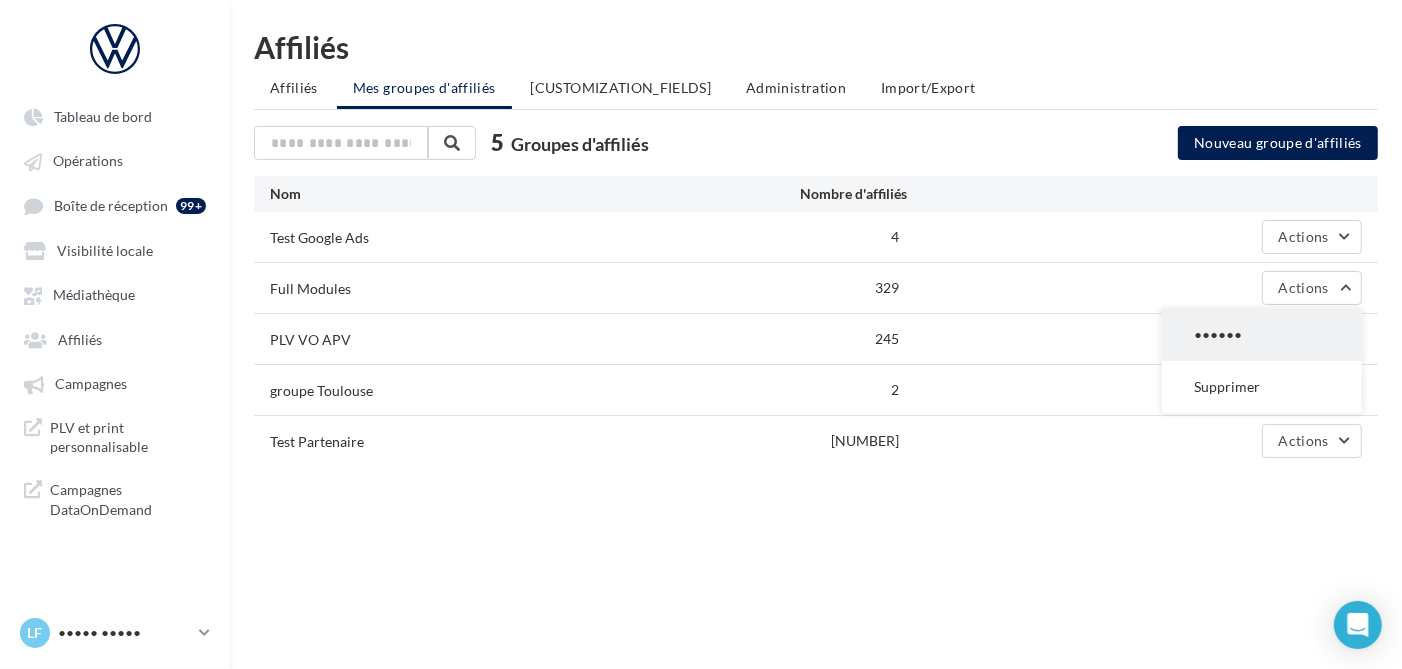 click on "••••••" at bounding box center (1262, 335) 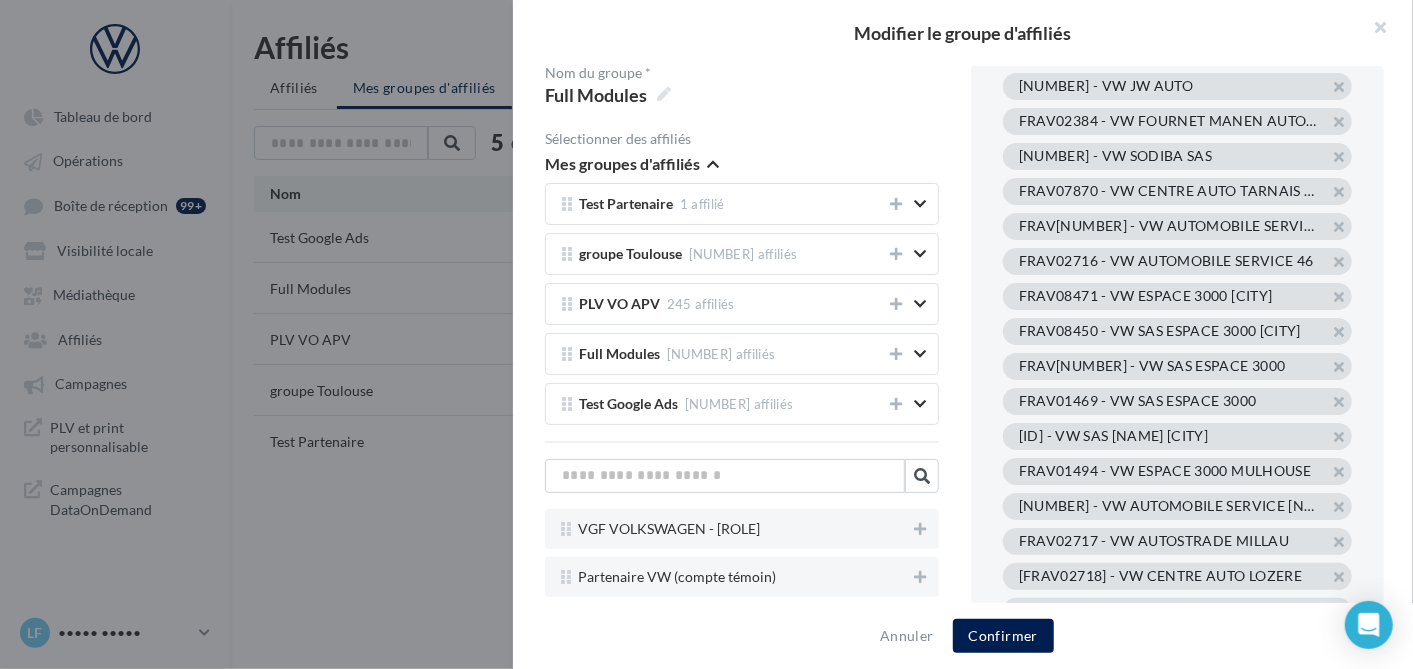 scroll, scrollTop: 260, scrollLeft: 0, axis: vertical 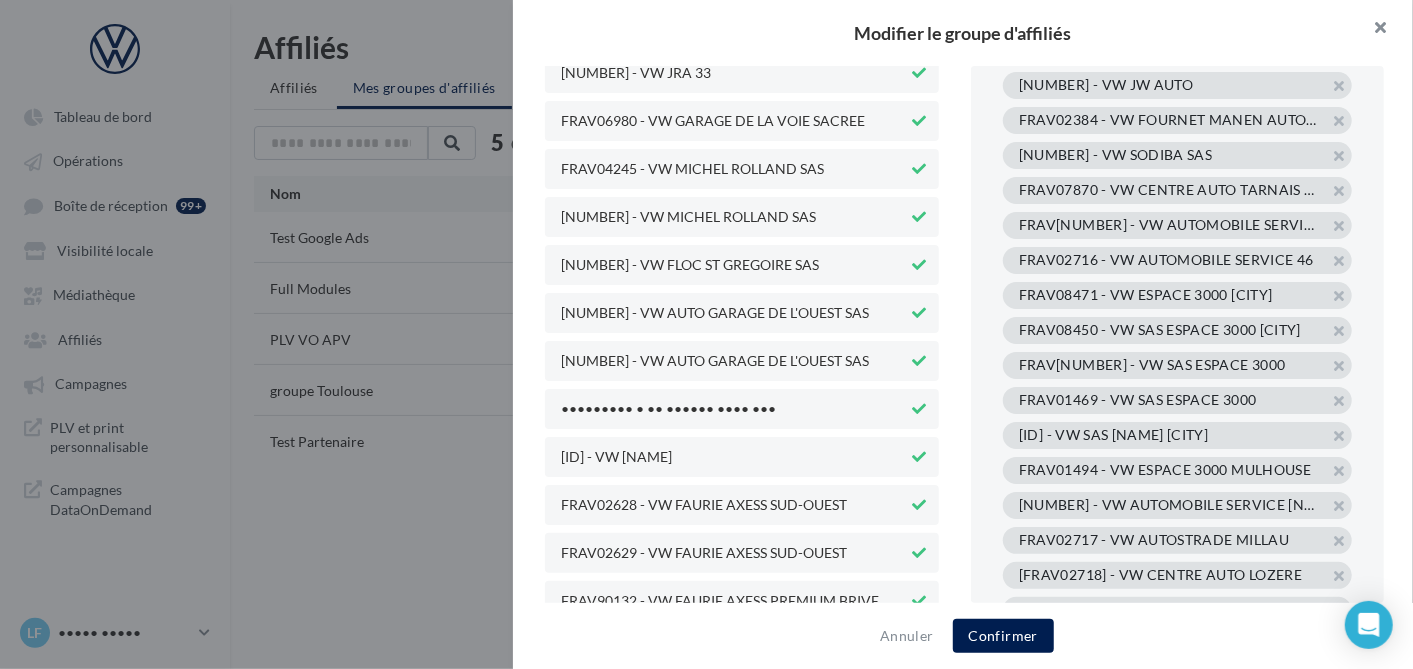 click at bounding box center (1373, 30) 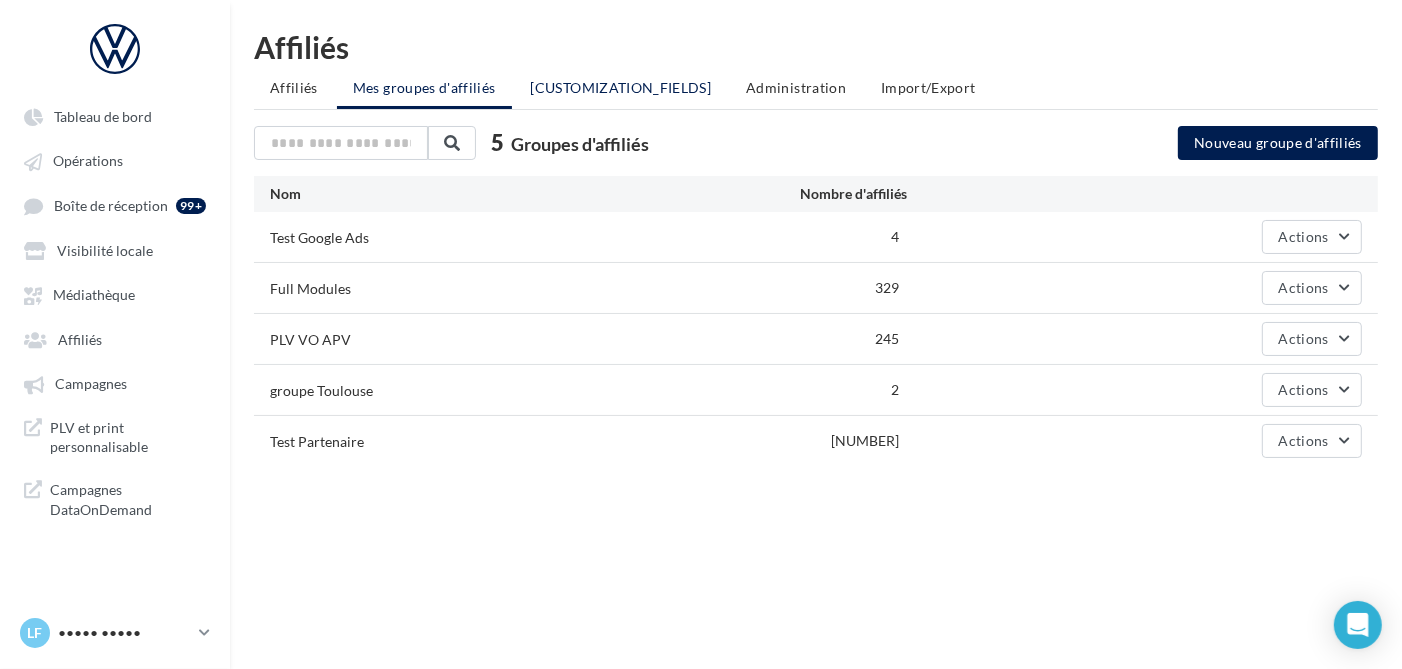 click on "[CUSTOMIZATION_FIELDS]" at bounding box center [621, 88] 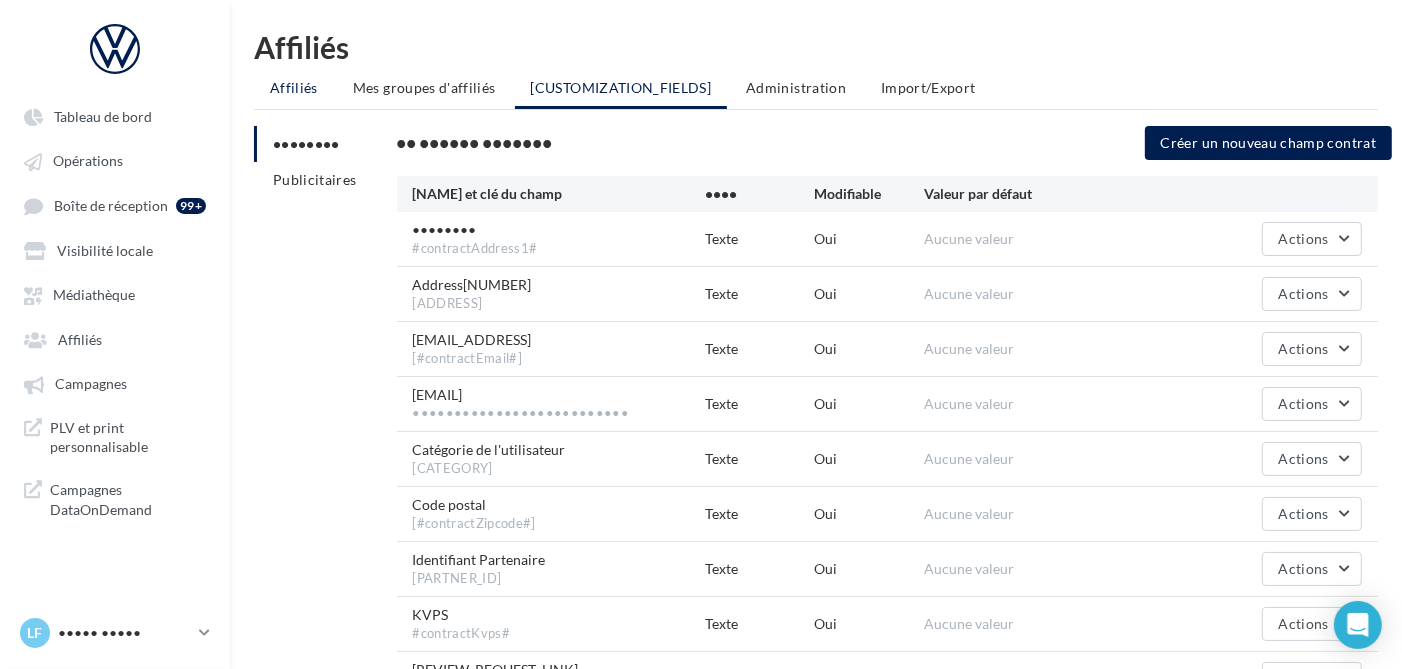 click on "Affiliés" at bounding box center (294, 87) 